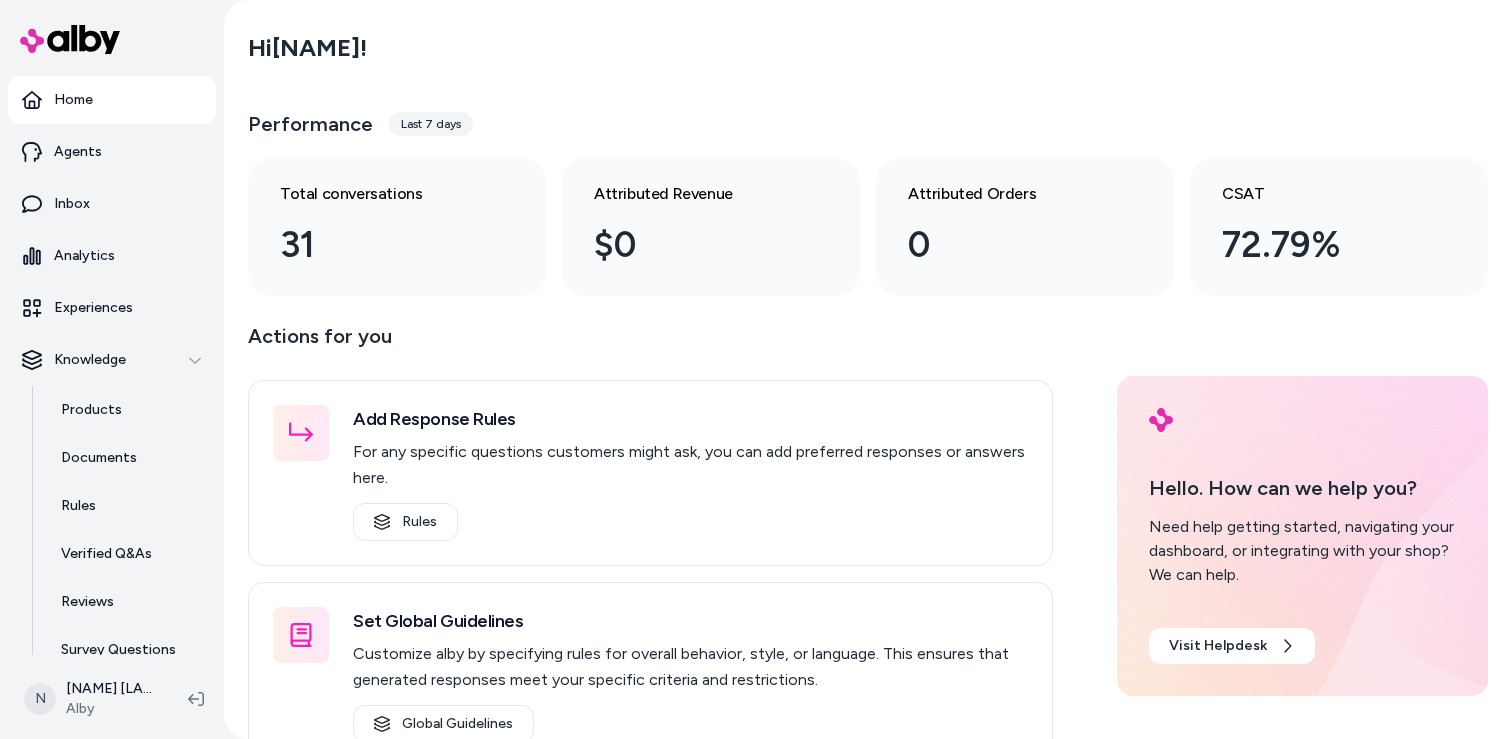 scroll, scrollTop: 0, scrollLeft: 0, axis: both 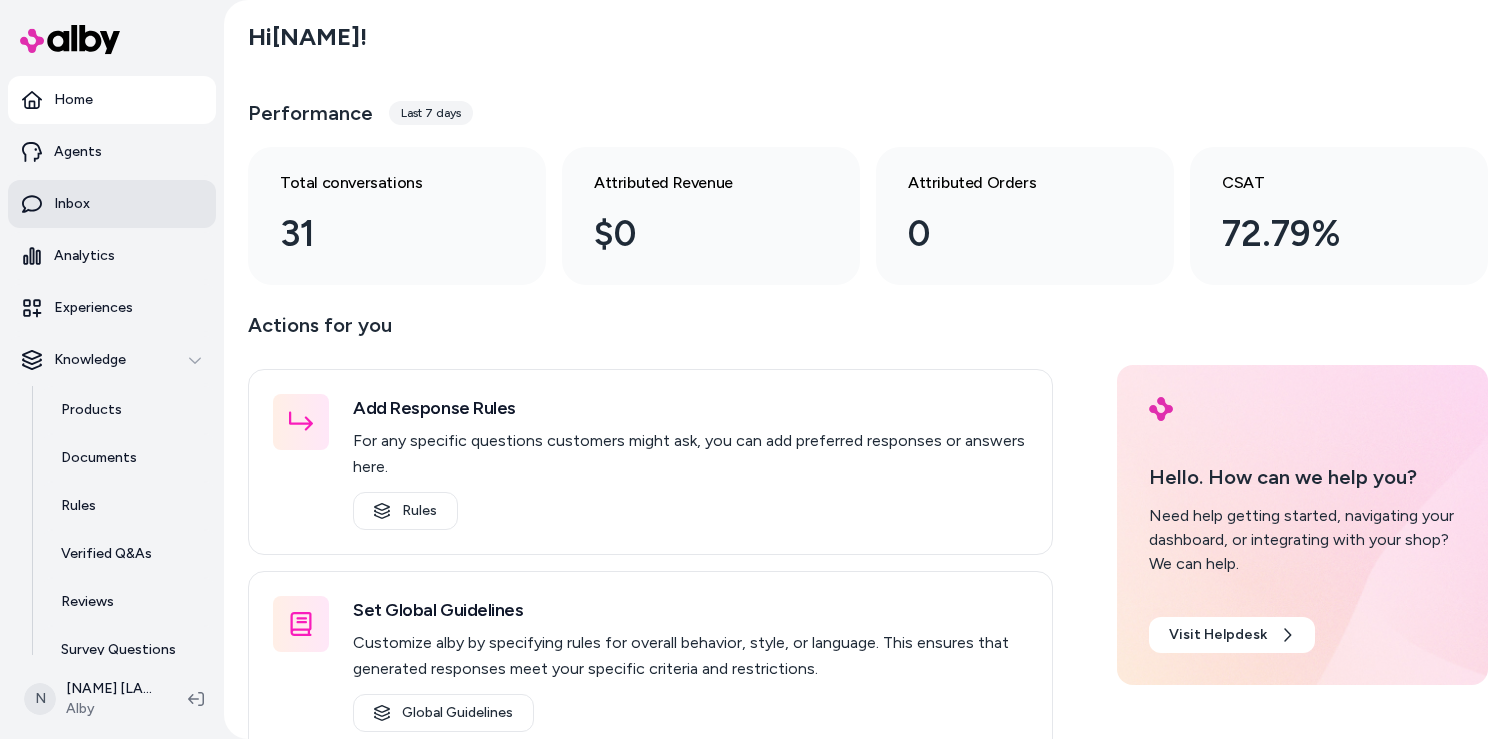 click on "Inbox" at bounding box center (112, 204) 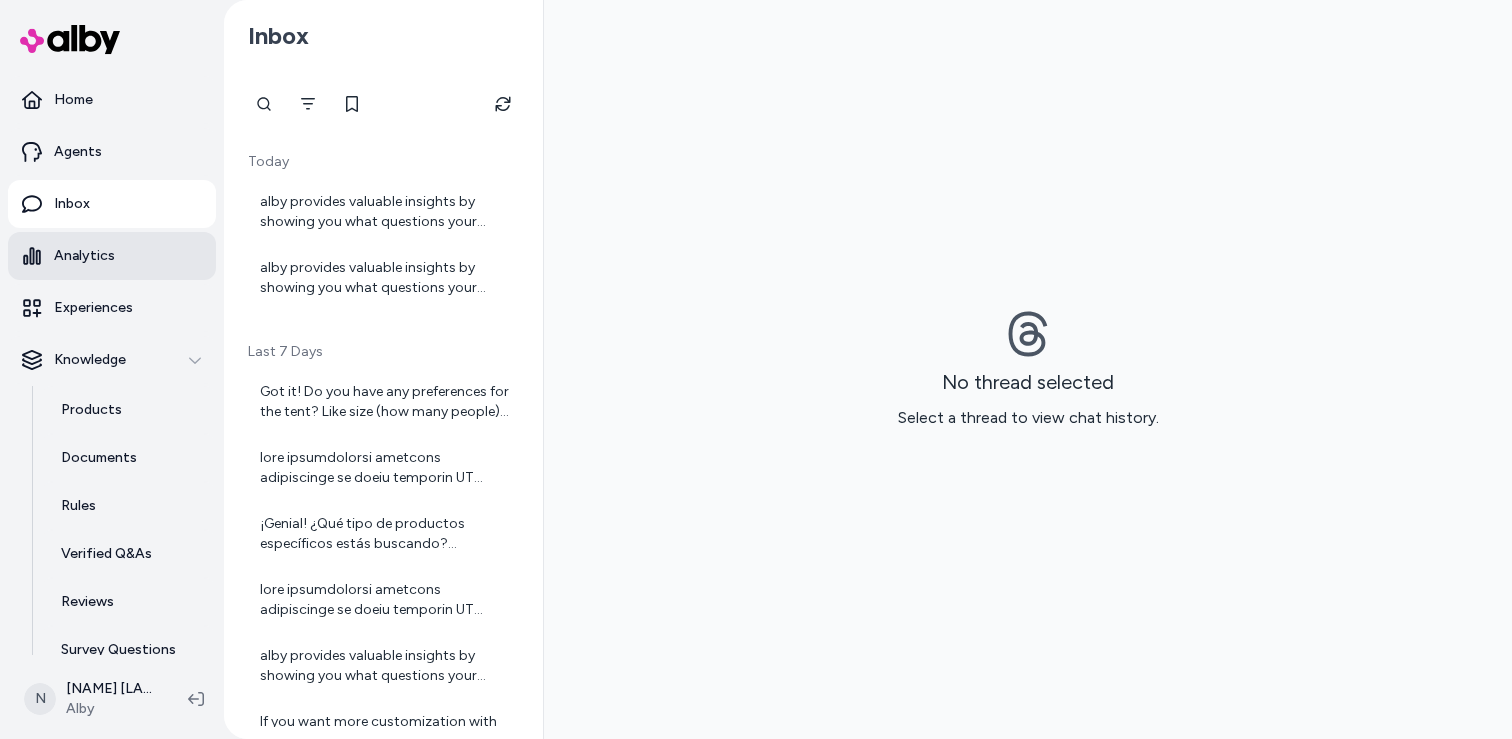 click on "Analytics" at bounding box center (112, 256) 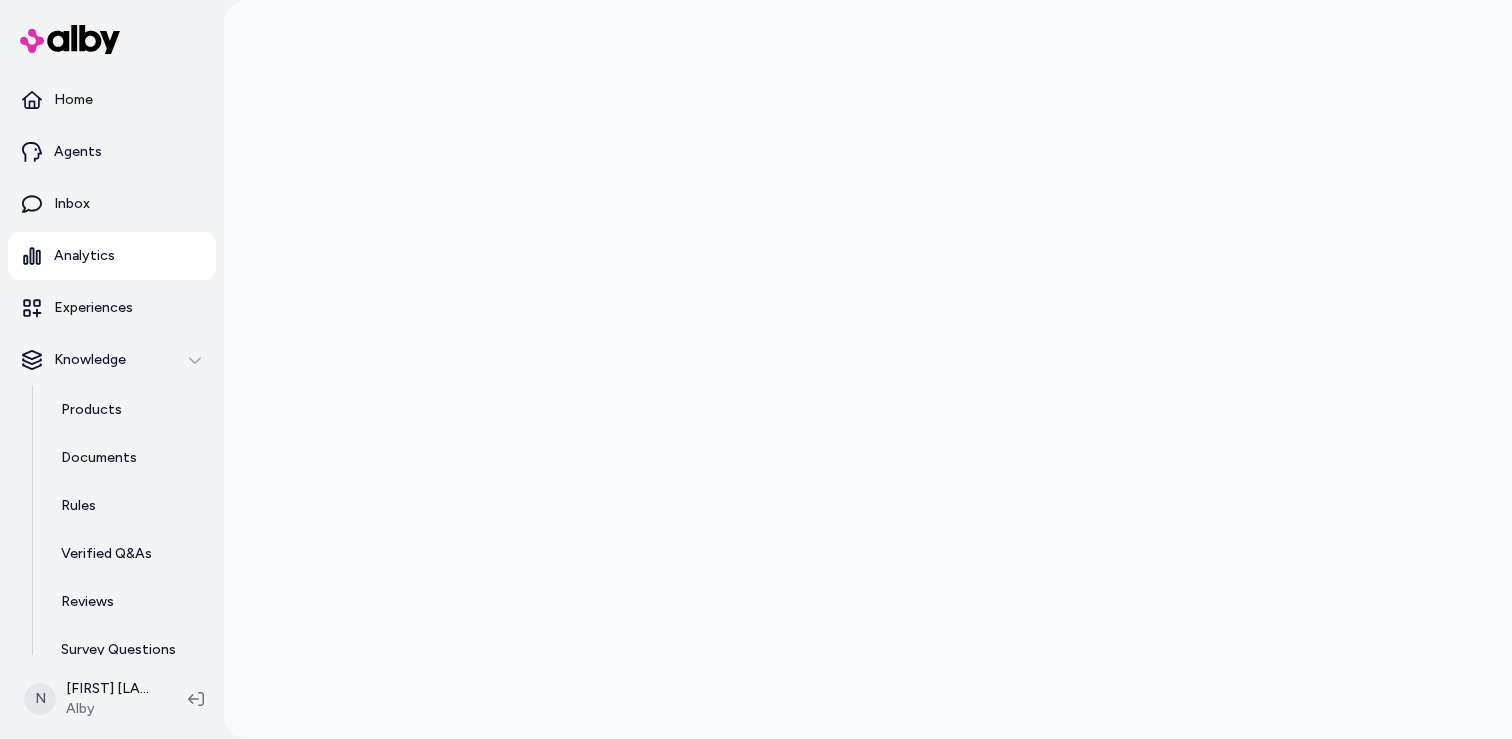 scroll, scrollTop: 0, scrollLeft: 0, axis: both 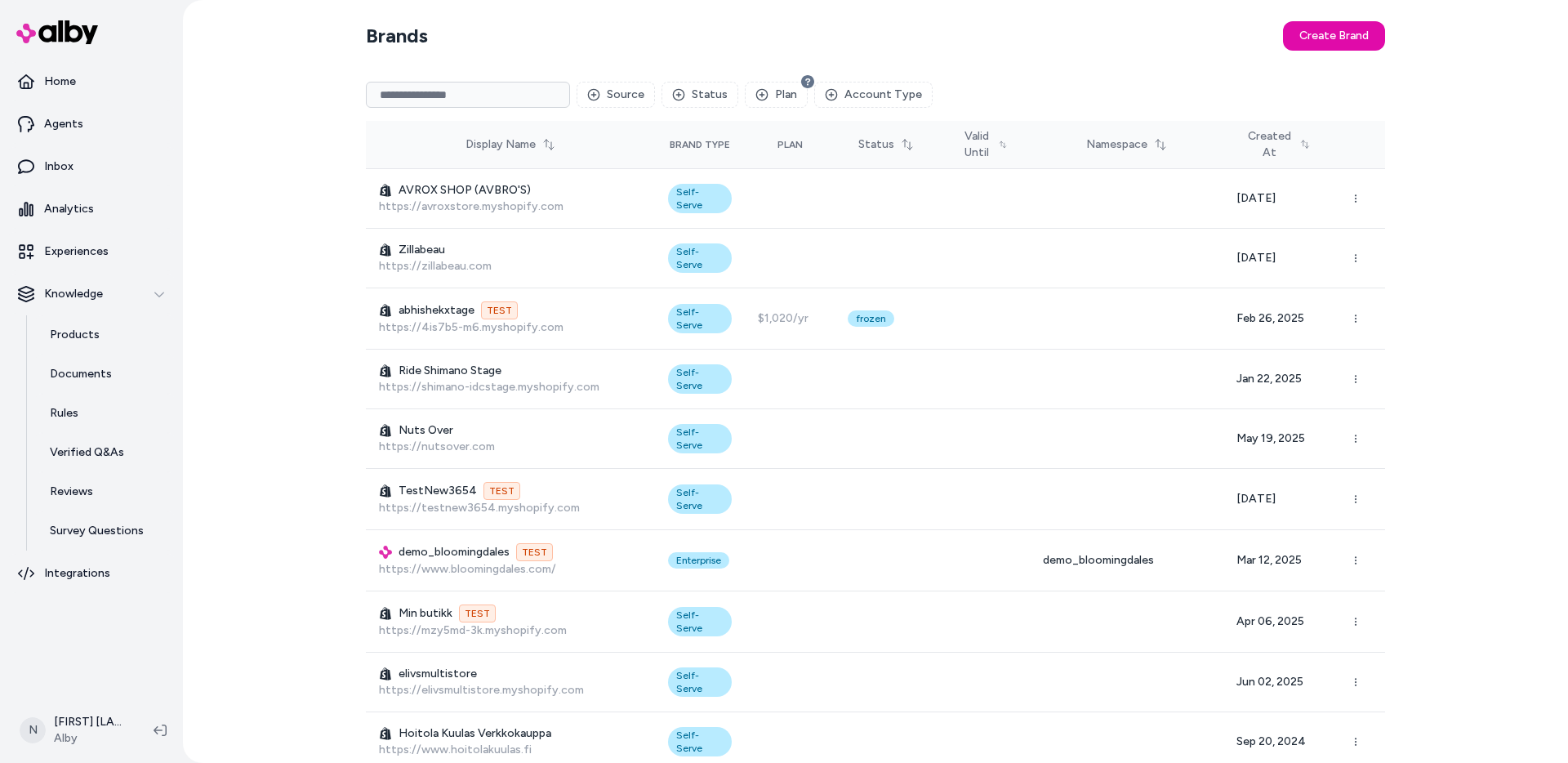 click at bounding box center [468, 95] 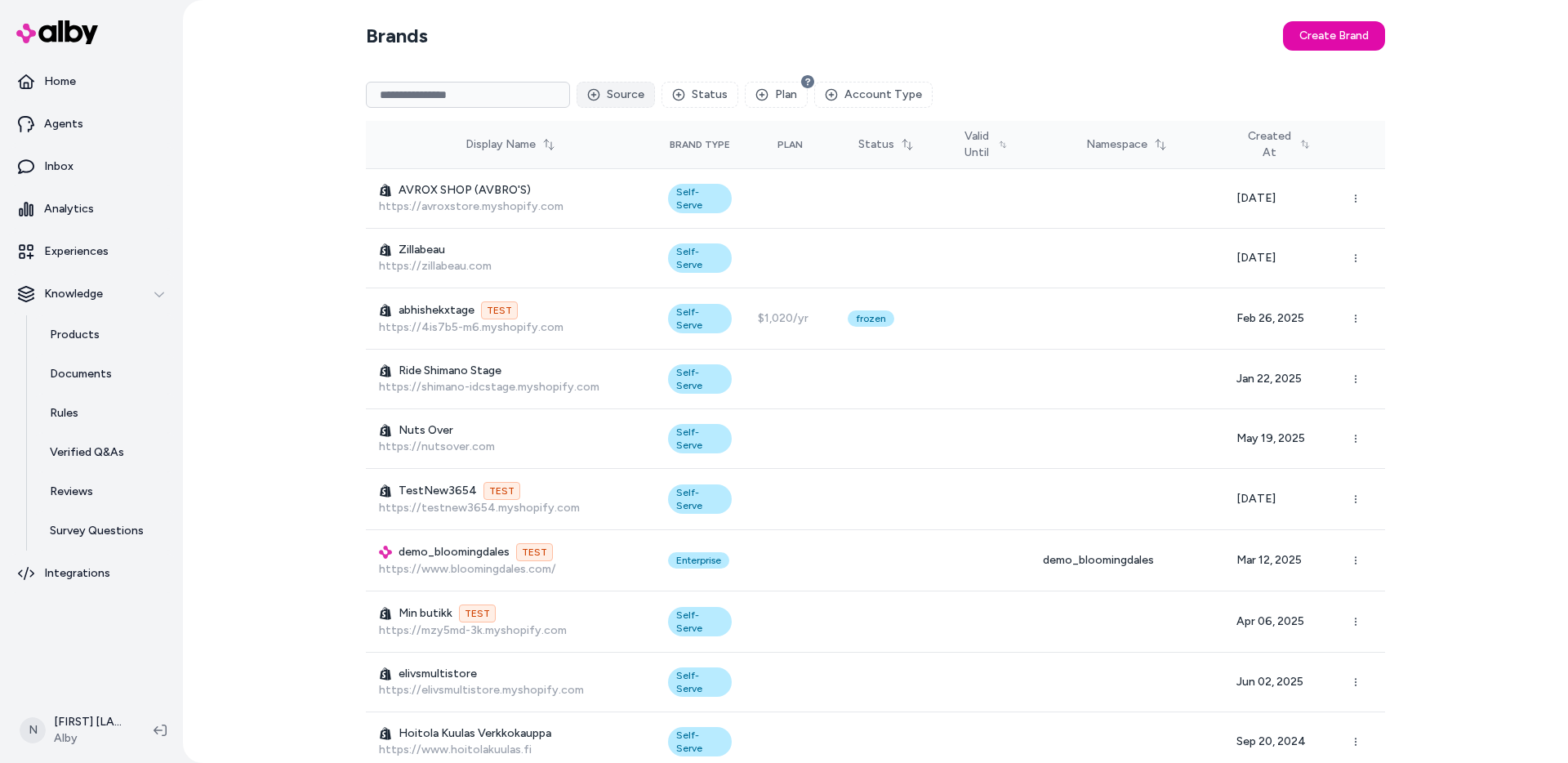 click on "Source" at bounding box center [616, 95] 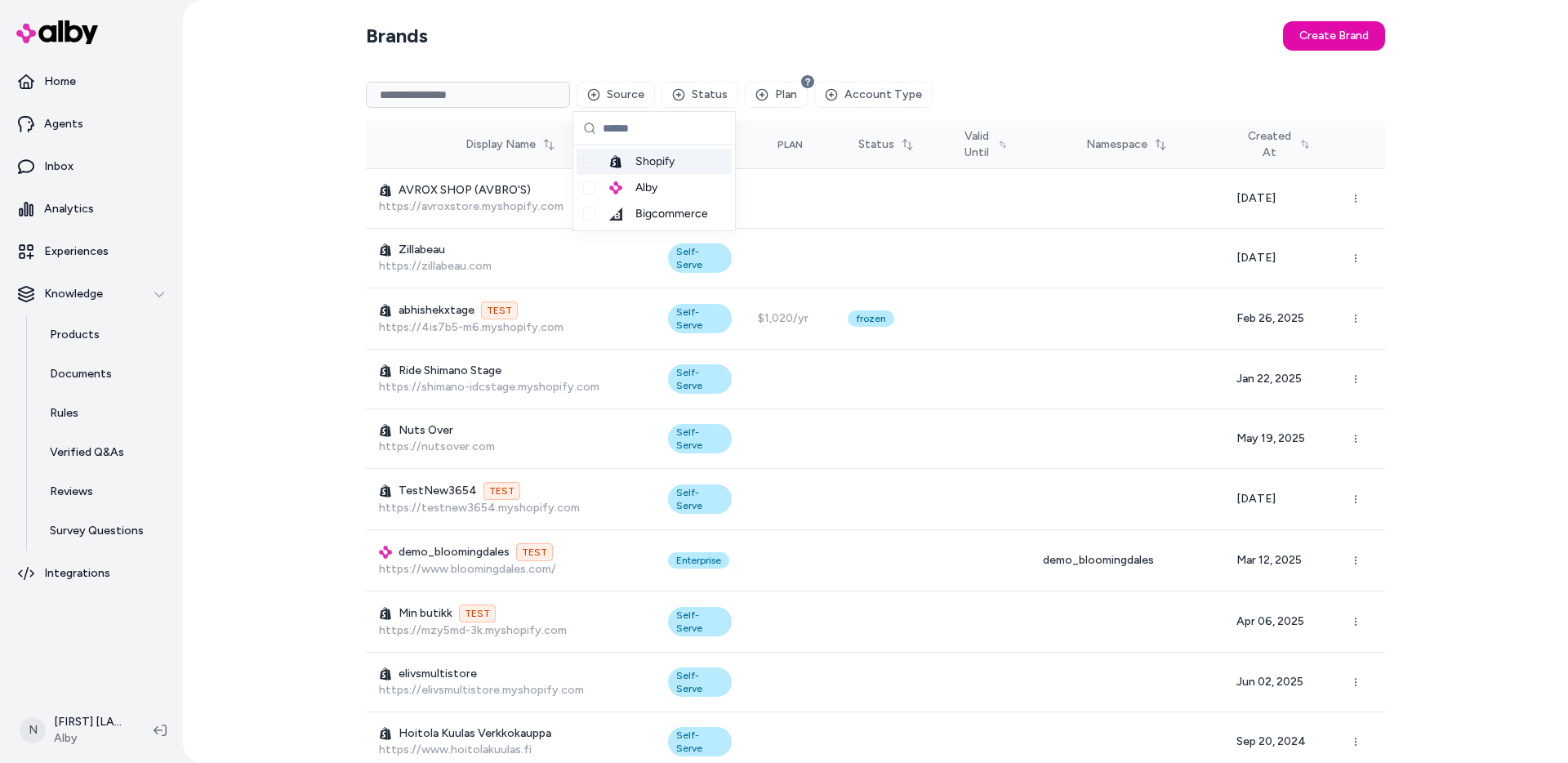 click on "Brands Create Brand Source Status Plan Account Type Display Name Brand Type Plan Status Valid Until Namespace Created At AVROX SHOP (AVBRO'S) https://avroxstore.myshopify.com Self-Serve Jun 07, 2025 Zillabeau https://zillabeau.com Self-Serve May 20, 2025 abhishekxtage TEST https://4is7b5-m6.myshopify.com Self-Serve $1,020/yr frozen Feb 26, 2025 Ride Shimano Stage https://shimano-idcstage.myshopify.com Self-Serve Jan 22, 2025 Nuts Over https://nutsover.com Self-Serve May 19, 2025 TestNew3654 TEST https://testnew3654.myshopify.com Self-Serve Apr 07, 2025 demo_bloomingdales TEST https://www.bloomingdales.com/ Enterprise demo_bloomingdales Mar 12, 2025 Min butikk TEST https://mzy5md-3k.myshopify.com Self-Serve Apr 06, 2025 elivsmultistore  https://elivsmultistore.myshopify.com Self-Serve Jun 02, 2025 Hoitola Kuulas Verkkokauppa https://www.hoitolakuulas.fi Self-Serve Sep 20, 2024 marina-chatbot TEST https://marina-chatbot.myshopify.com Self-Serve Nov 07, 2024 Alkosto https://www.alkosto.com/ Enterprise $1/yr onus" at bounding box center (875, 12340) 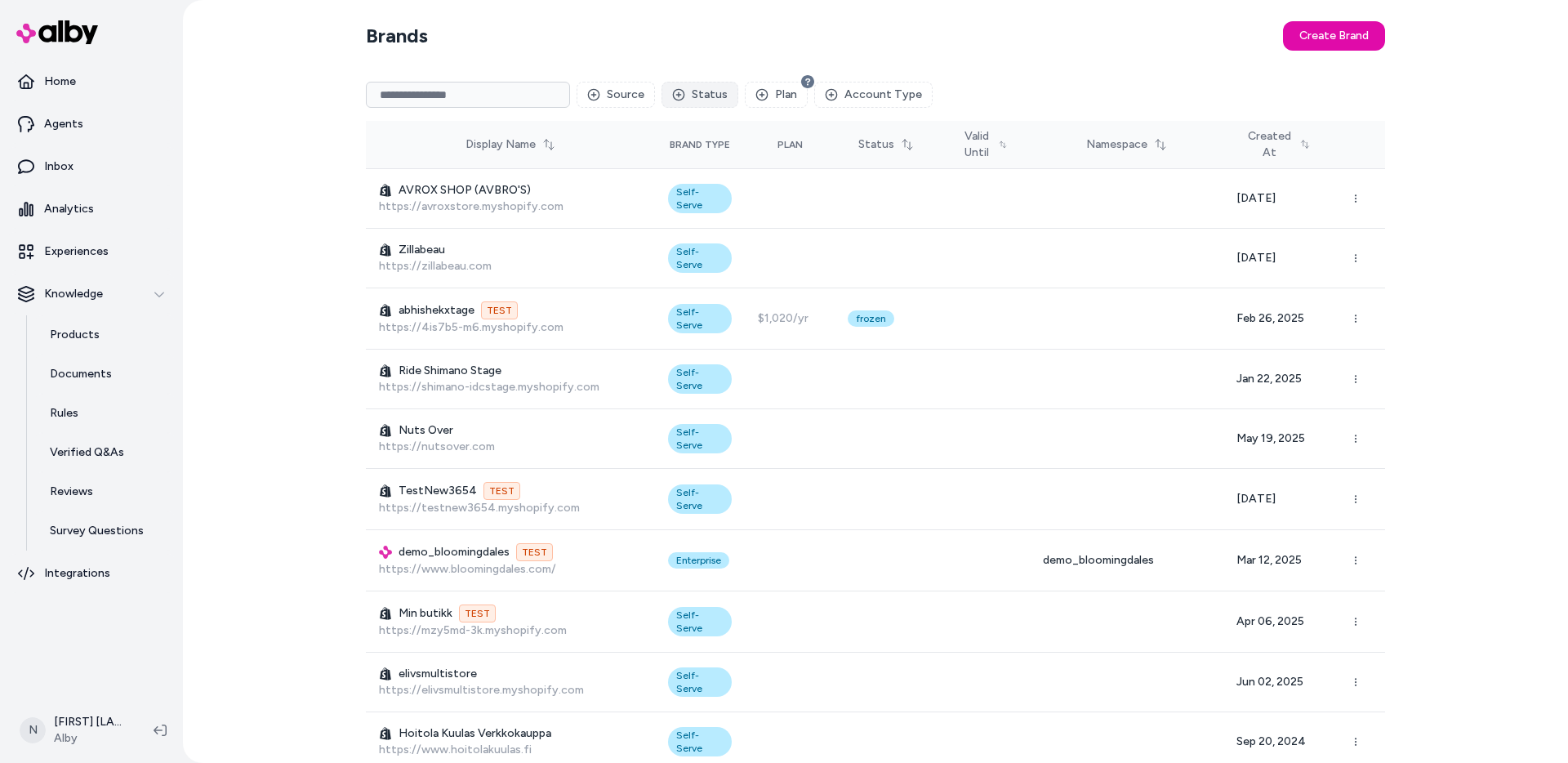 click on "Status" at bounding box center [700, 95] 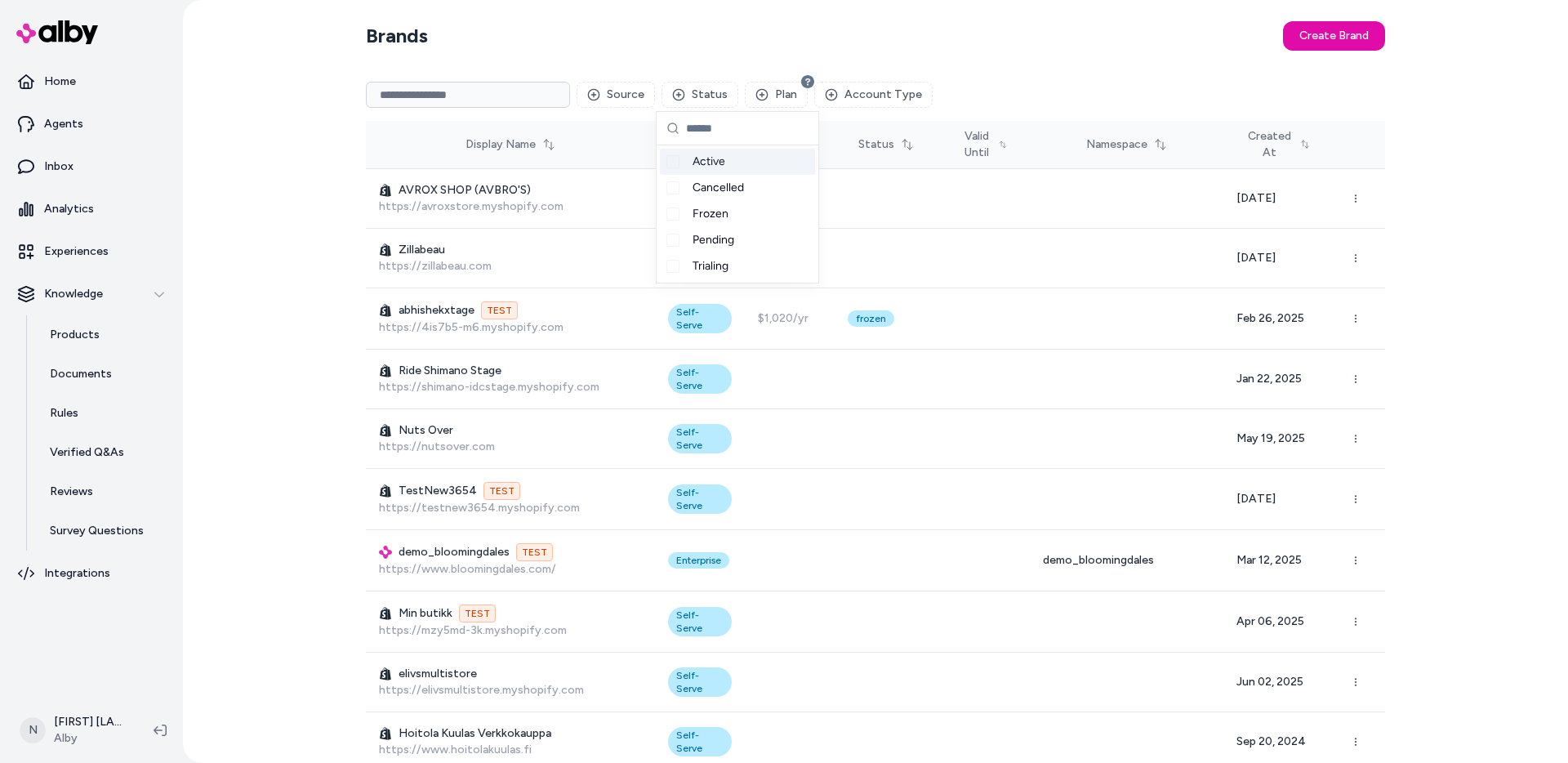 click on "Brands Create Brand" at bounding box center (875, 36) 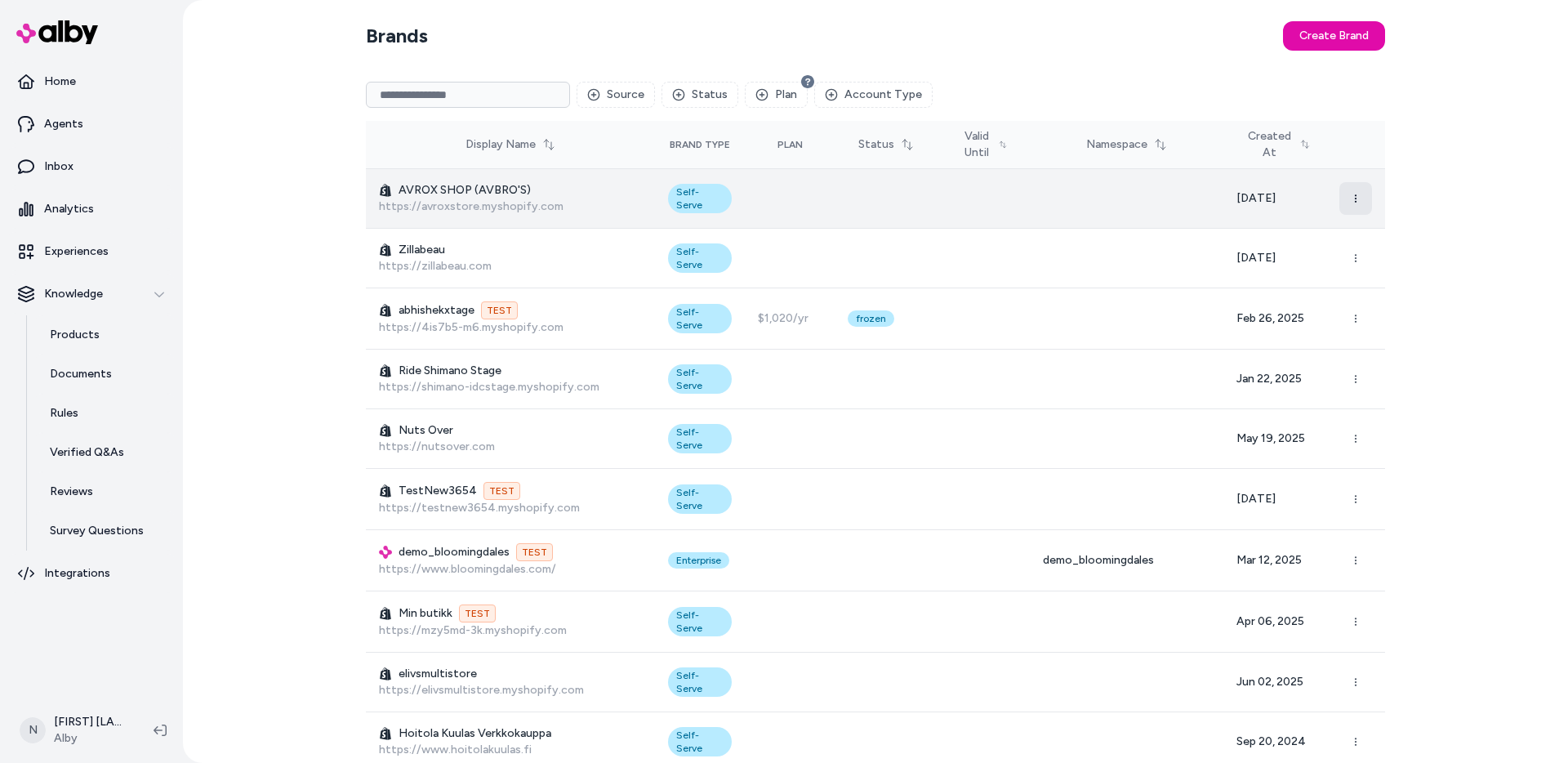 click at bounding box center [1356, 199] 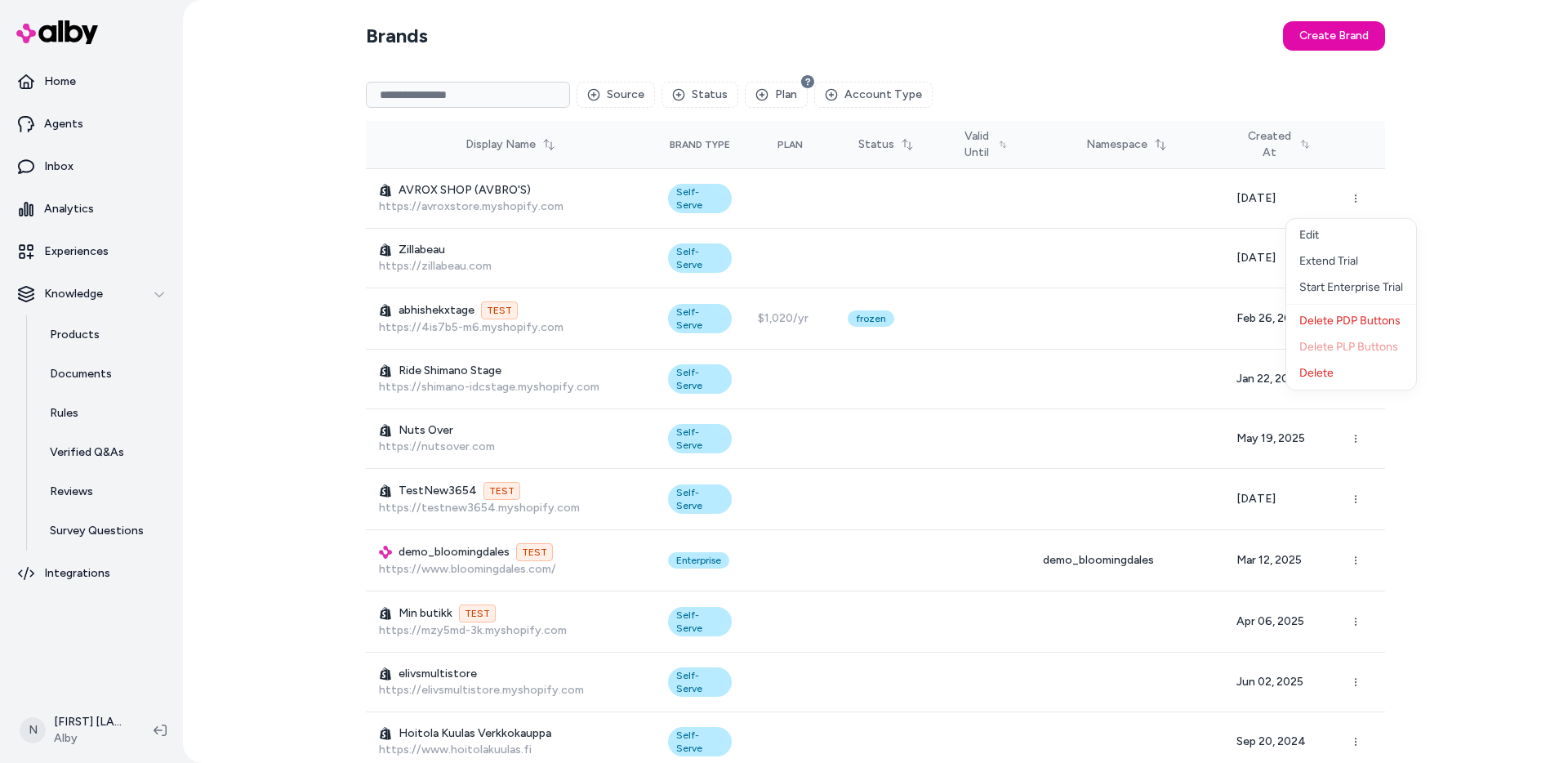 click on "Brands Create Brand Source Status Plan Account Type Display Name Brand Type Plan Status Valid Until Namespace Created At AVROX SHOP (AVBRO'S) https://avroxstore.myshopify.com Self-Serve Jun 07, 2025 Zillabeau https://zillabeau.com Self-Serve May 20, 2025 abhishekxtage TEST https://4is7b5-m6.myshopify.com Self-Serve $1,020/yr frozen Feb 26, 2025 Ride Shimano Stage https://shimano-idcstage.myshopify.com Self-Serve Jan 22, 2025 Nuts Over https://nutsover.com Self-Serve May 19, 2025 TestNew3654 TEST https://testnew3654.myshopify.com Self-Serve Apr 07, 2025 demo_bloomingdales TEST https://www.bloomingdales.com/ Enterprise demo_bloomingdales Mar 12, 2025 Min butikk TEST https://mzy5md-3k.myshopify.com Self-Serve Apr 06, 2025 elivsmultistore  https://elivsmultistore.myshopify.com Self-Serve Jun 02, 2025 Hoitola Kuulas Verkkokauppa https://www.hoitolakuulas.fi Self-Serve Sep 20, 2024 marina-chatbot TEST https://marina-chatbot.myshopify.com Self-Serve Nov 07, 2024 Alkosto https://www.alkosto.com/ Enterprise $1/yr onus" at bounding box center (875, 382) 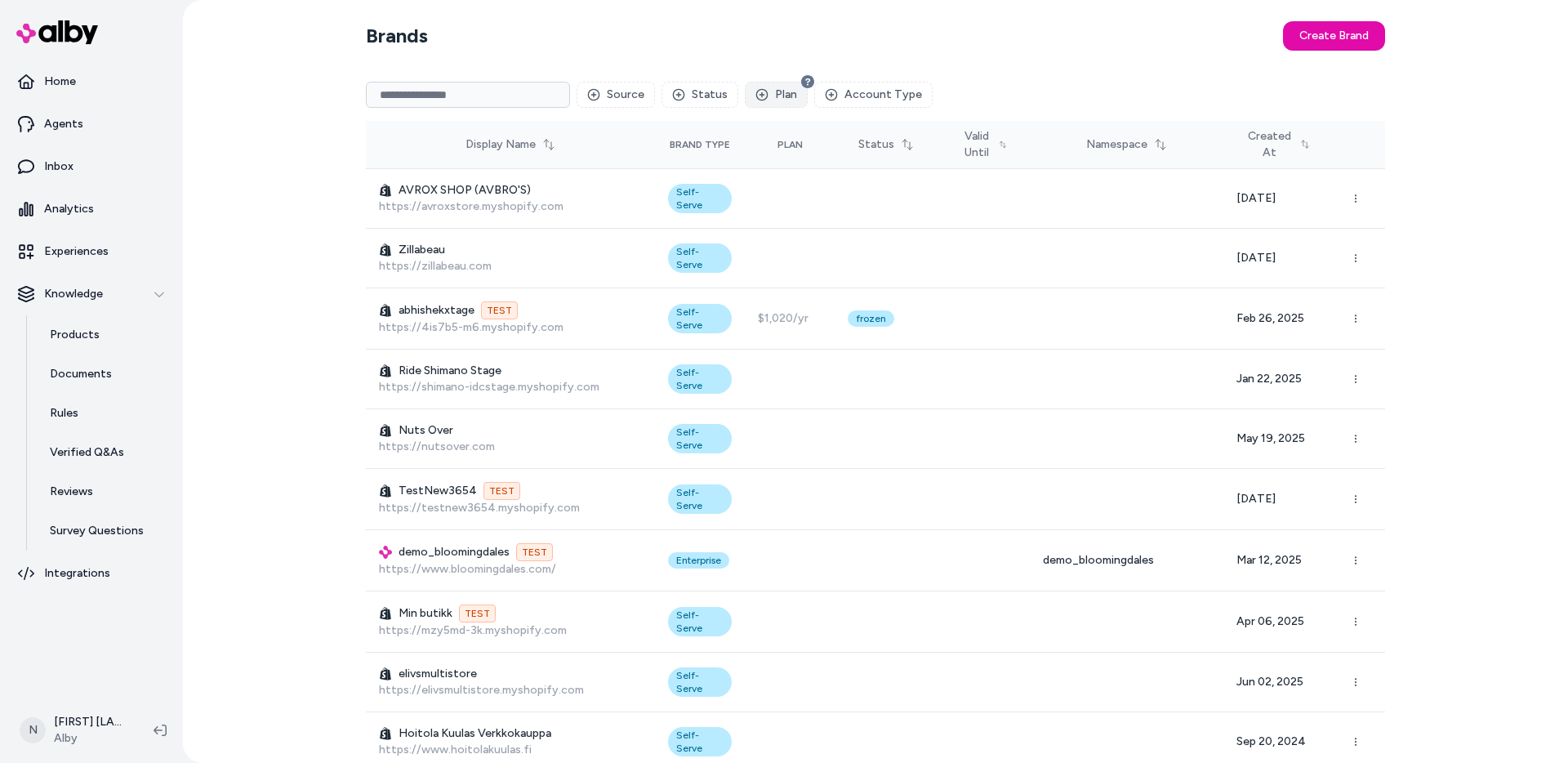 click 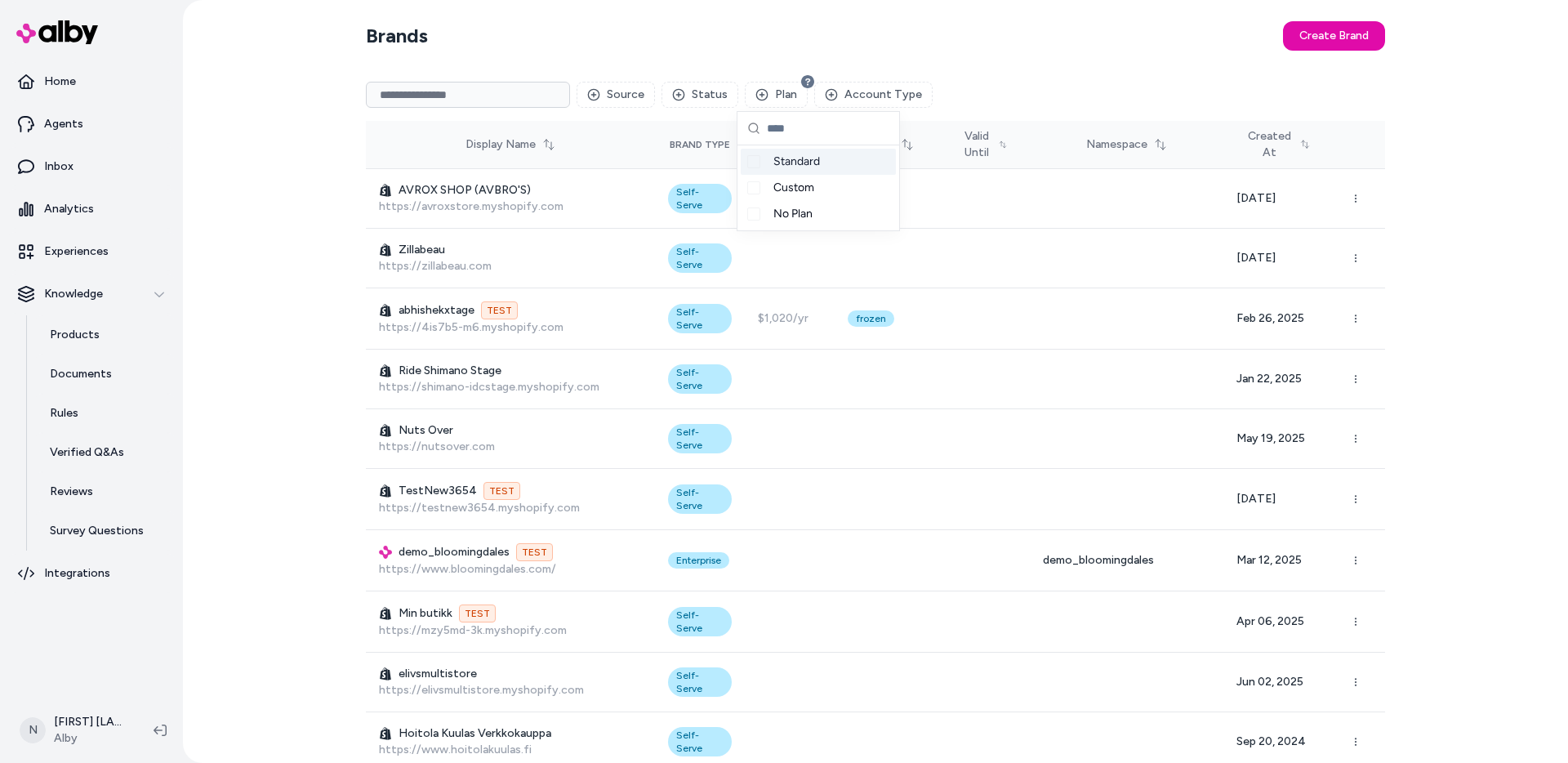 click on "Brands Create Brand Source Status Plan Account Type Display Name Brand Type Plan Status Valid Until Namespace Created At AVROX SHOP (AVBRO'S) https://avroxstore.myshopify.com Self-Serve Jun 07, 2025 Zillabeau https://zillabeau.com Self-Serve May 20, 2025 abhishekxtage TEST https://4is7b5-m6.myshopify.com Self-Serve $1,020/yr frozen Feb 26, 2025 Ride Shimano Stage https://shimano-idcstage.myshopify.com Self-Serve Jan 22, 2025 Nuts Over https://nutsover.com Self-Serve May 19, 2025 TestNew3654 TEST https://testnew3654.myshopify.com Self-Serve Apr 07, 2025 demo_bloomingdales TEST https://www.bloomingdales.com/ Enterprise demo_bloomingdales Mar 12, 2025 Min butikk TEST https://mzy5md-3k.myshopify.com Self-Serve Apr 06, 2025 elivsmultistore  https://elivsmultistore.myshopify.com Self-Serve Jun 02, 2025 Hoitola Kuulas Verkkokauppa https://www.hoitolakuulas.fi Self-Serve Sep 20, 2024 marina-chatbot TEST https://marina-chatbot.myshopify.com Self-Serve Nov 07, 2024 Alkosto https://www.alkosto.com/ Enterprise $1/yr onus" at bounding box center [875, 12340] 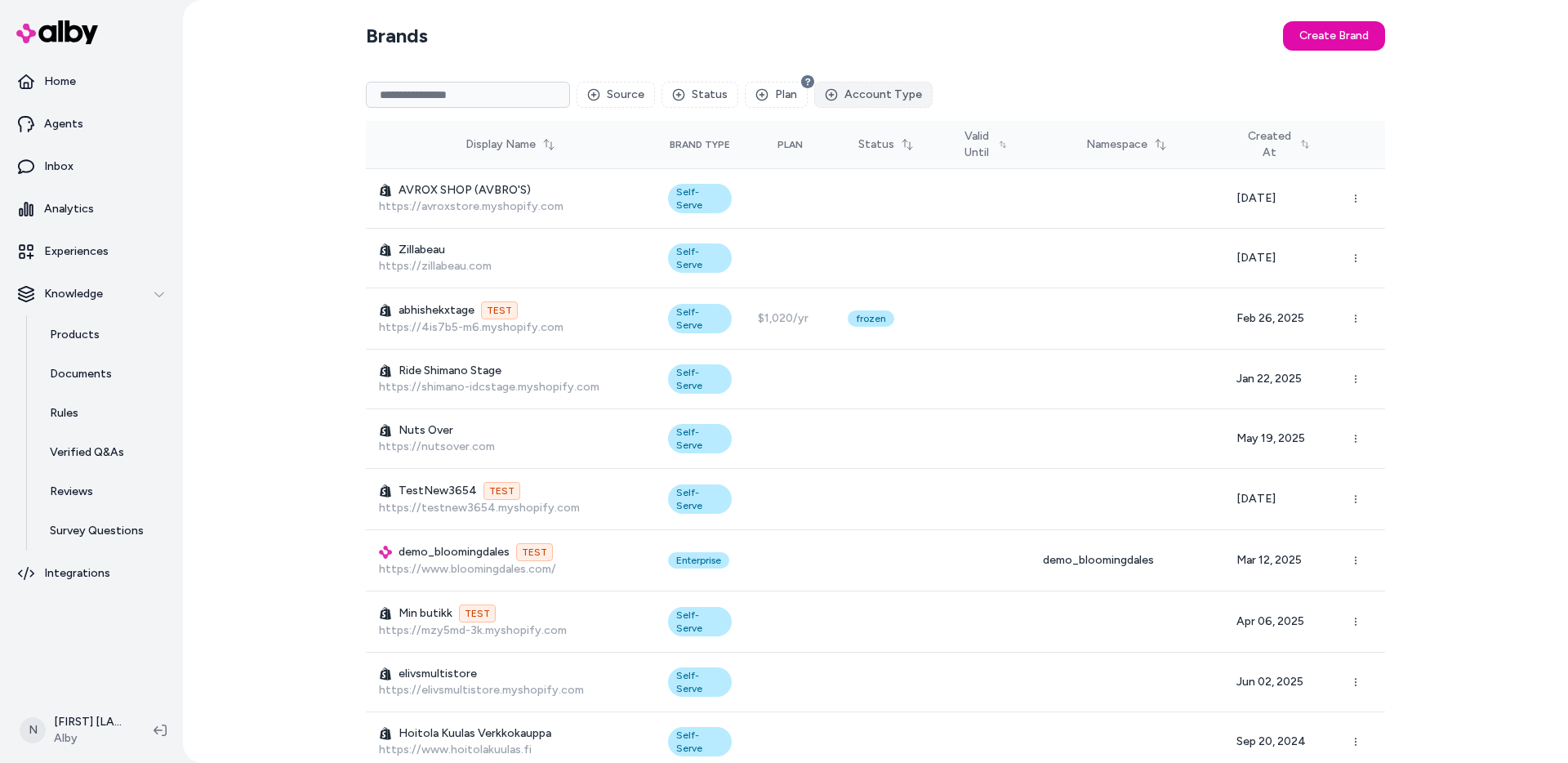 click on "Account Type" at bounding box center [873, 95] 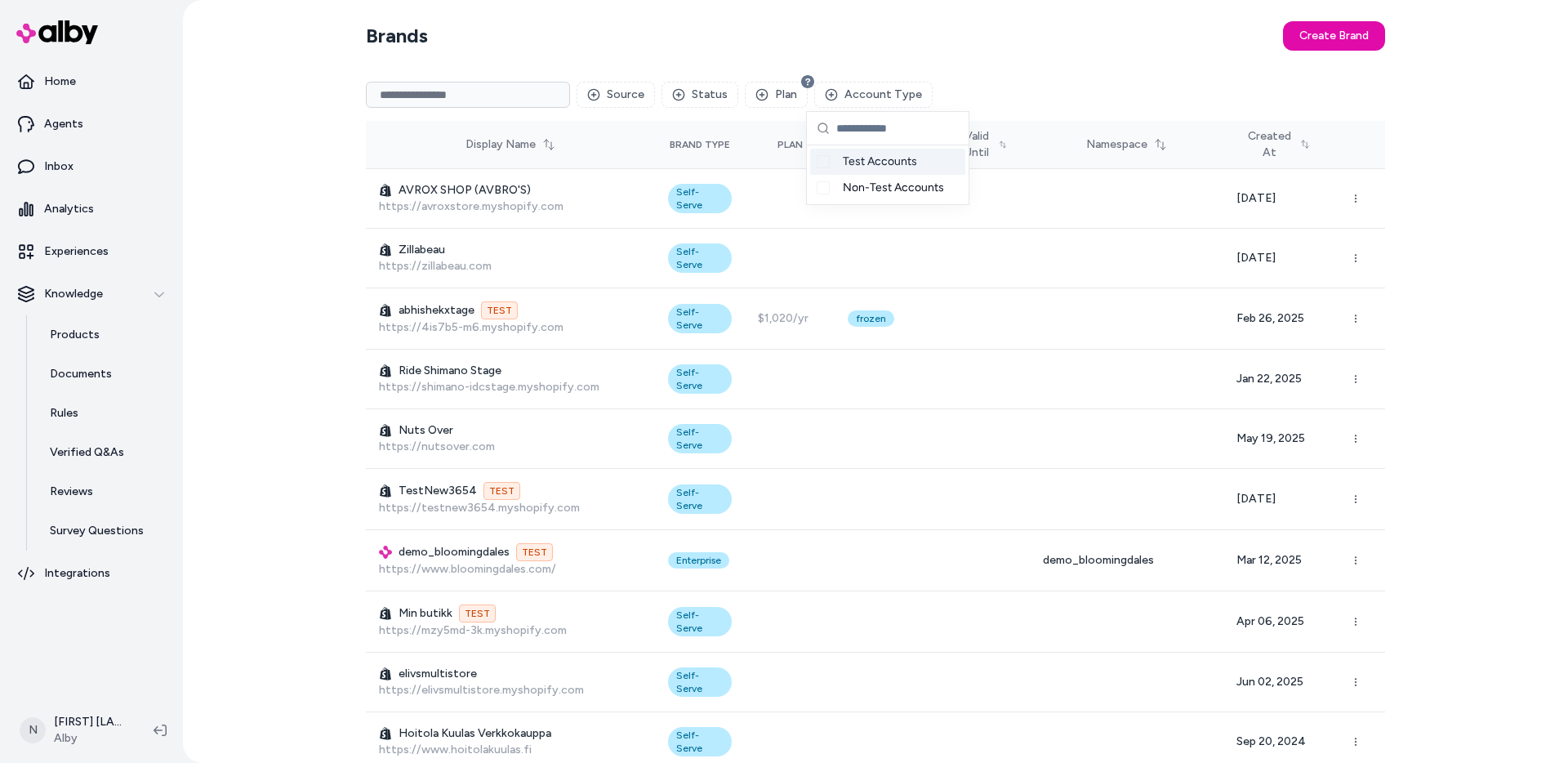 click on "Test Accounts" at bounding box center (880, 162) 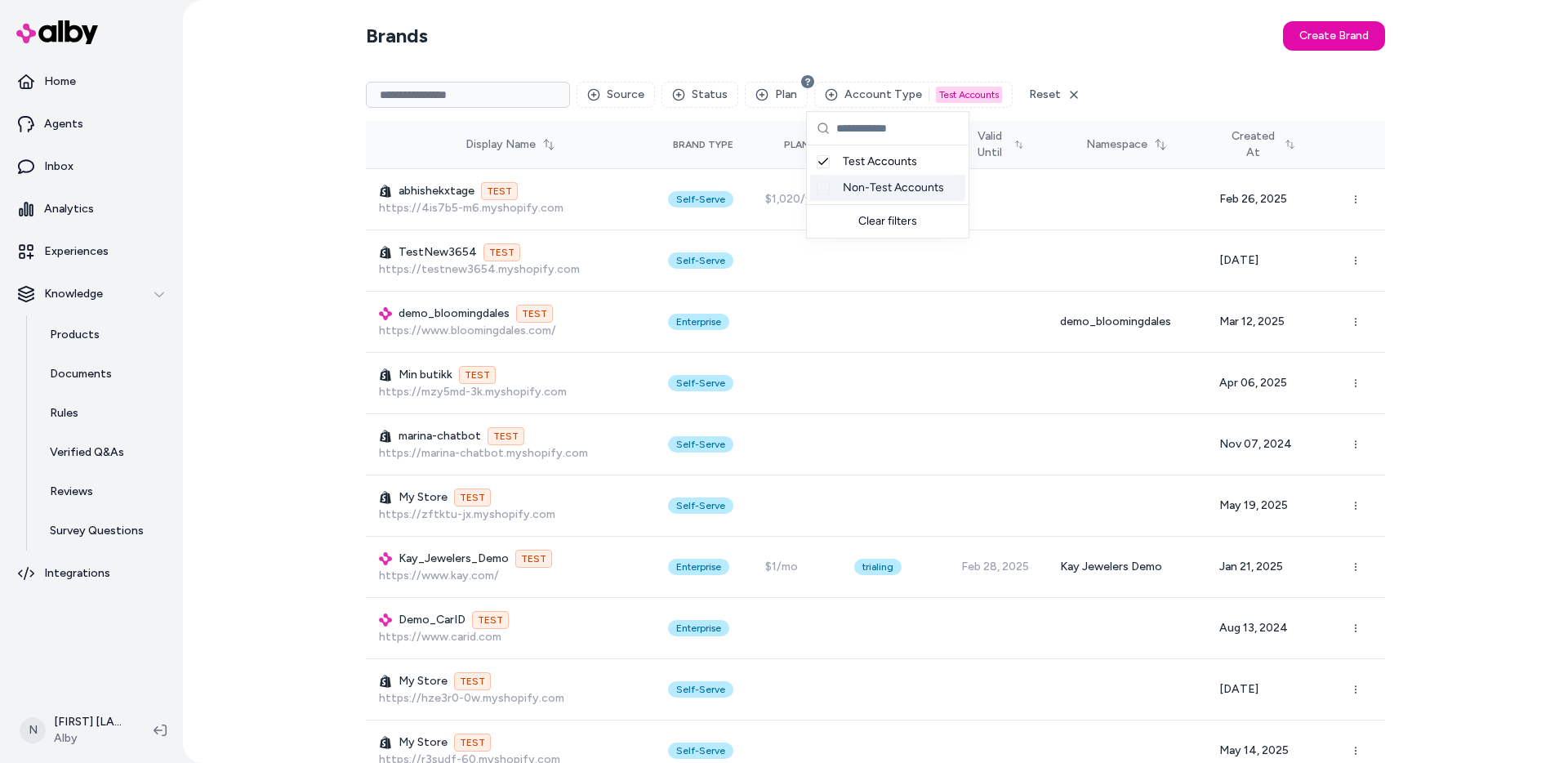 click on "Test Accounts" at bounding box center [880, 162] 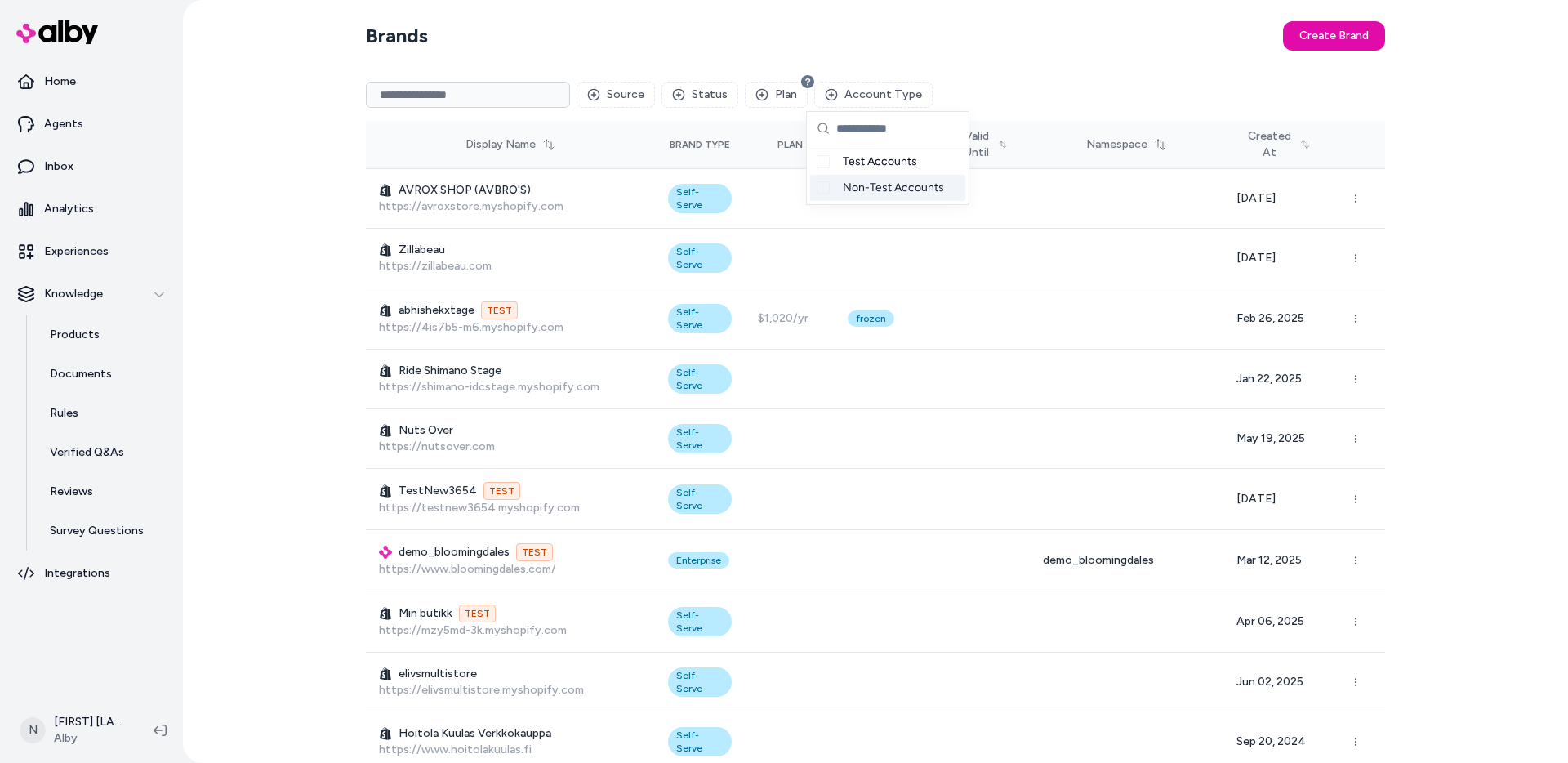 click on "Non-Test Accounts" at bounding box center [893, 188] 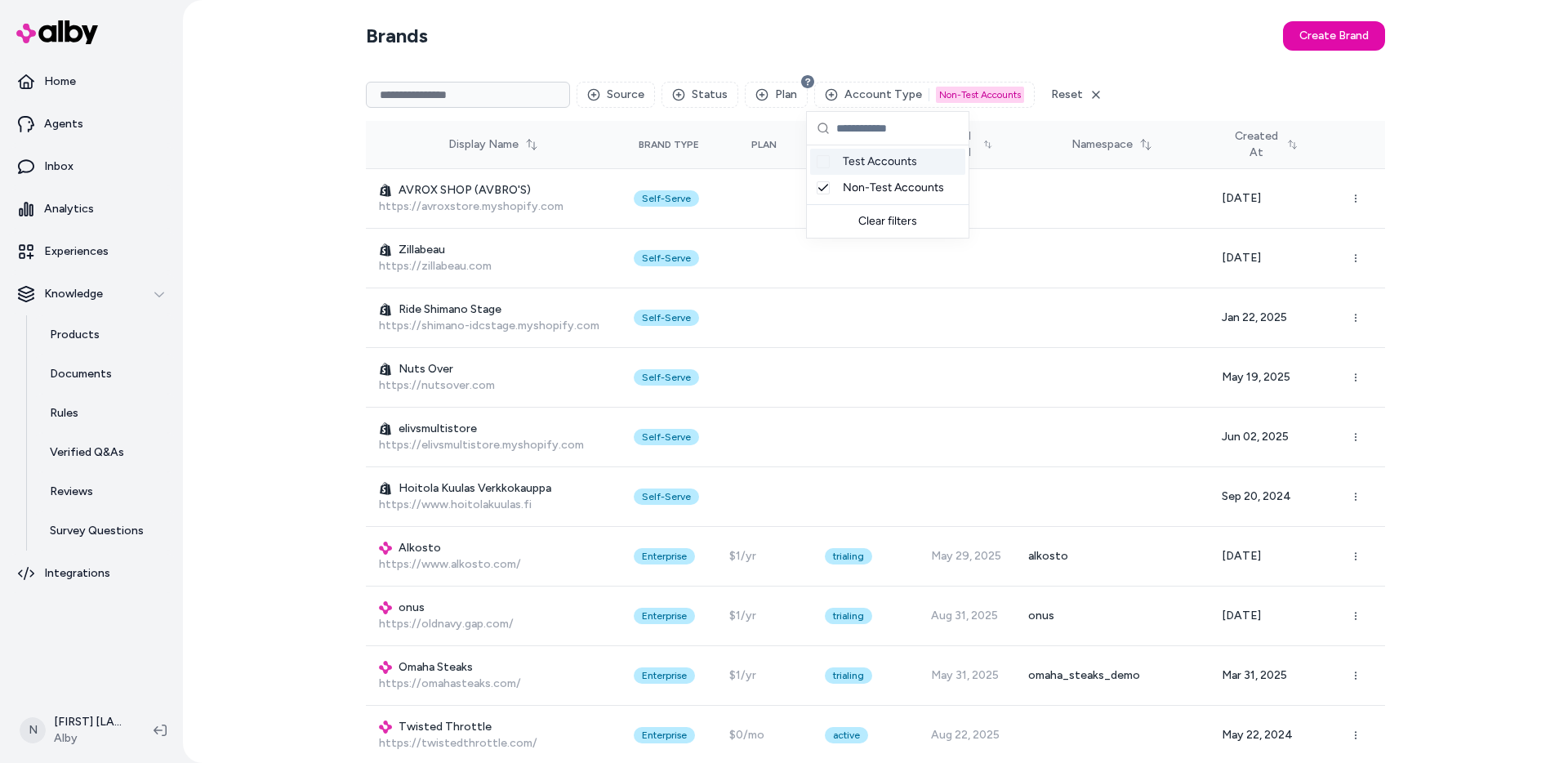click on "Brands Create Brand" at bounding box center (875, 36) 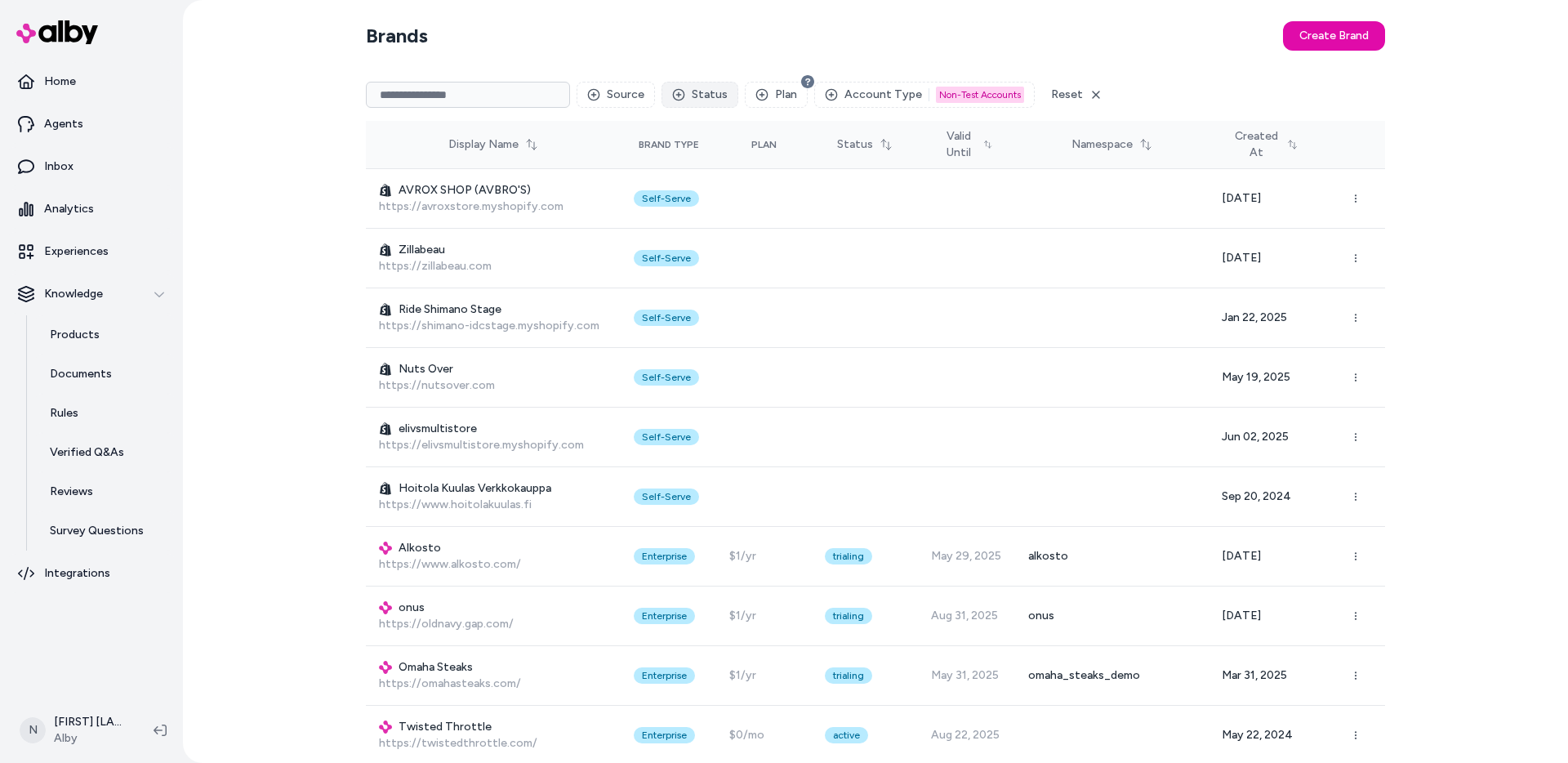 click 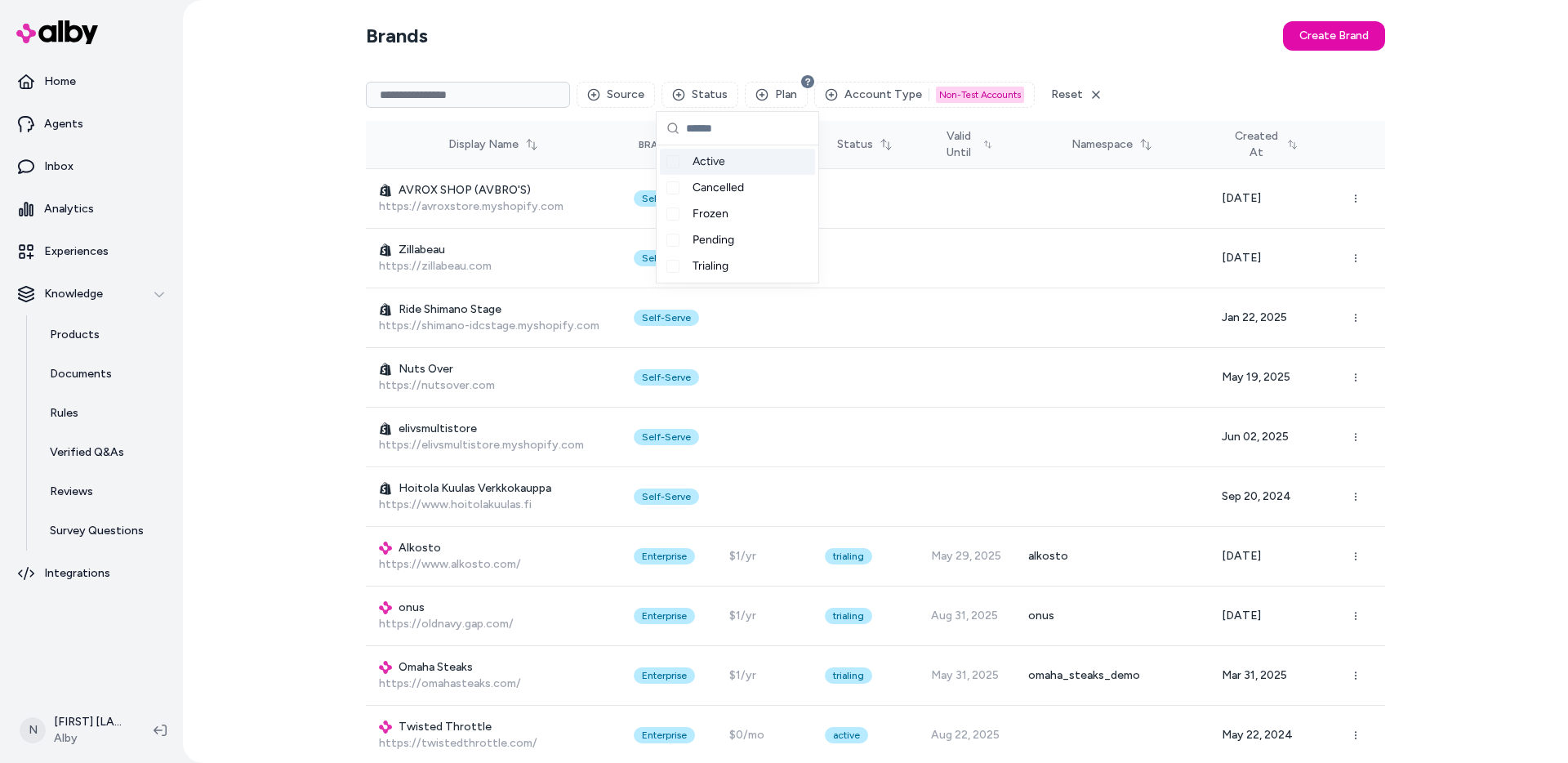 click on "Brands Create Brand" at bounding box center [875, 36] 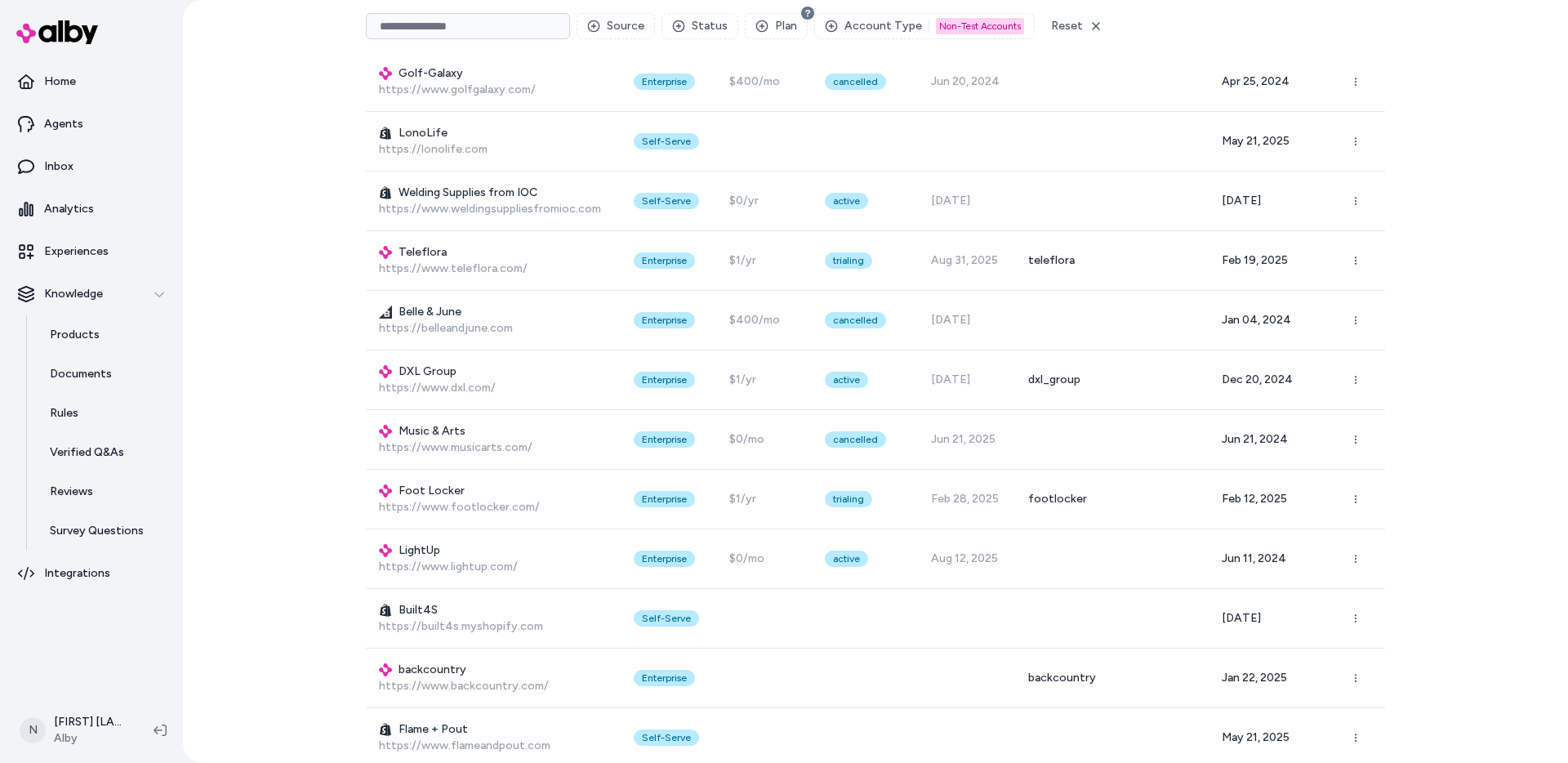 scroll, scrollTop: 0, scrollLeft: 0, axis: both 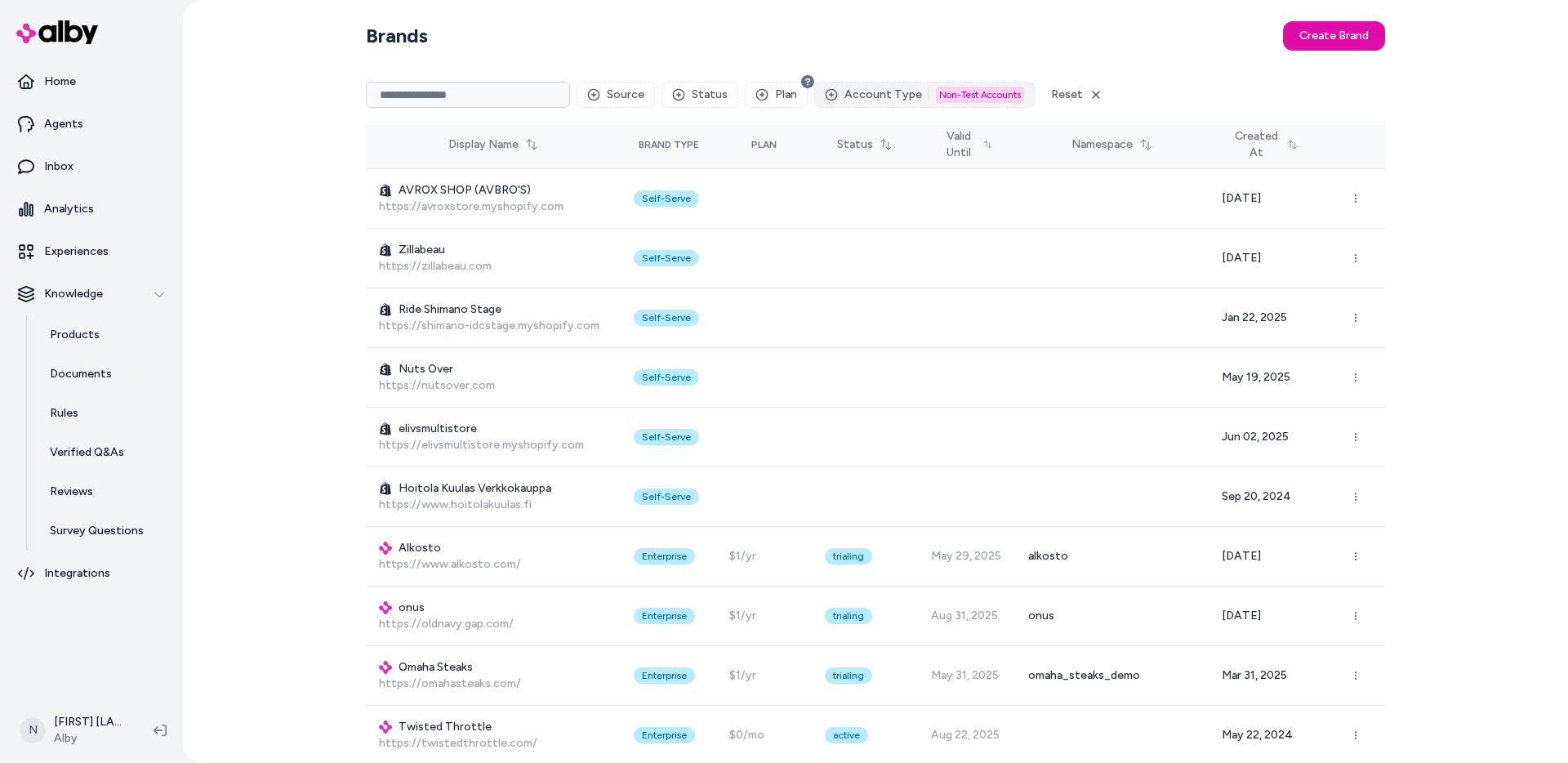 click on "Account Type 1 Non-Test Accounts" at bounding box center [924, 95] 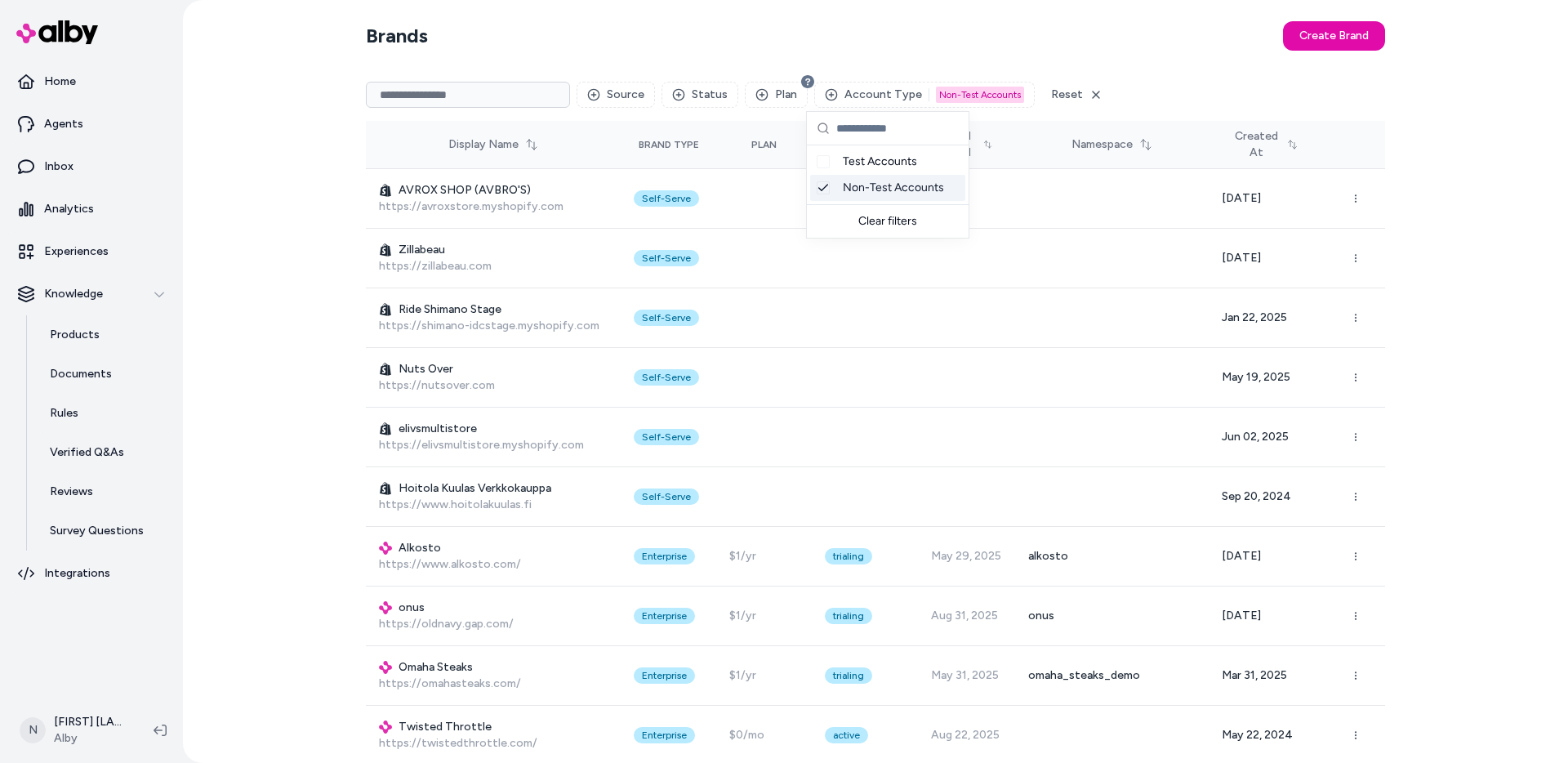 drag, startPoint x: 836, startPoint y: 187, endPoint x: 991, endPoint y: 63, distance: 198.49685 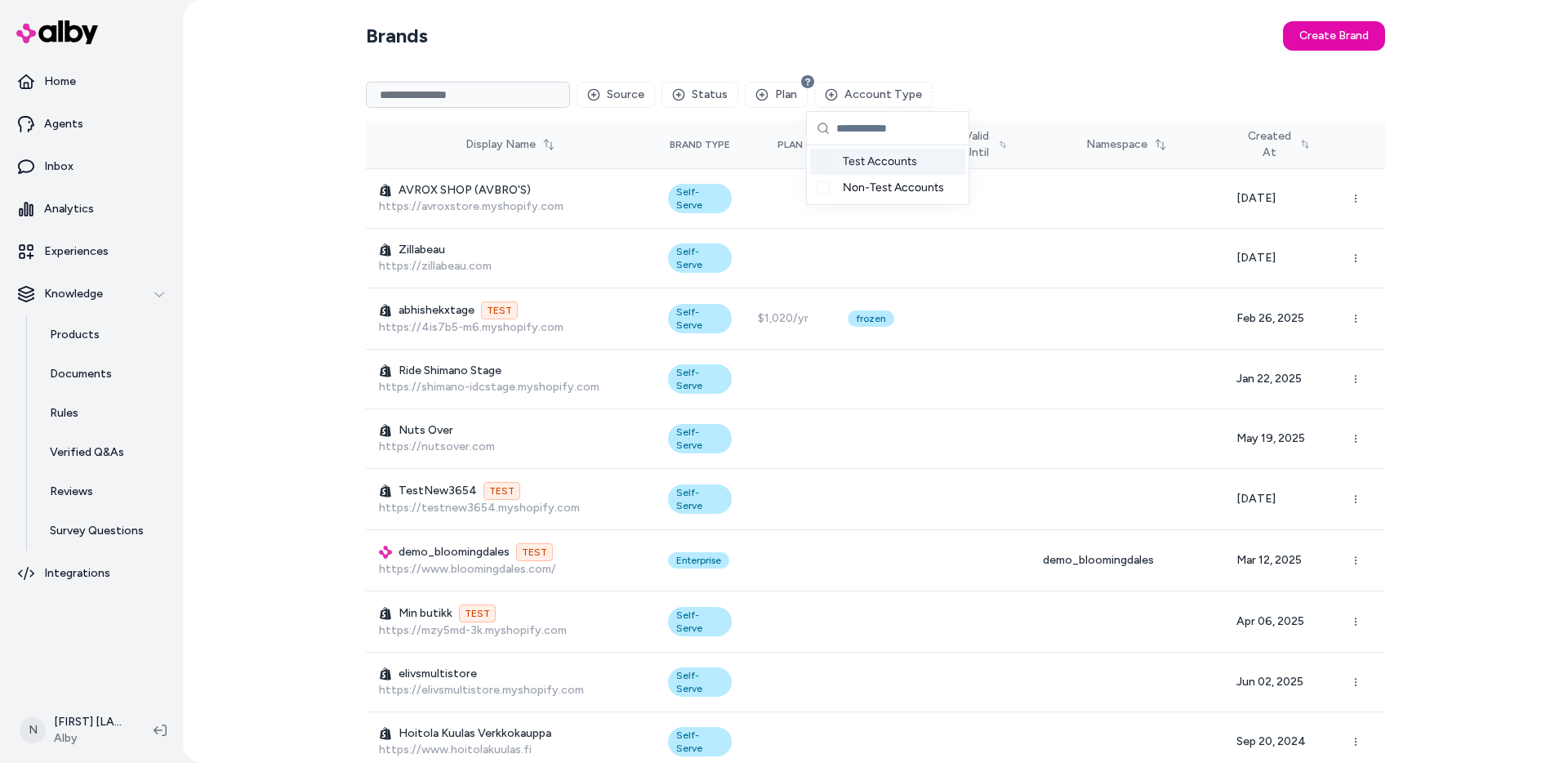 click on "Brands Create Brand" at bounding box center (875, 36) 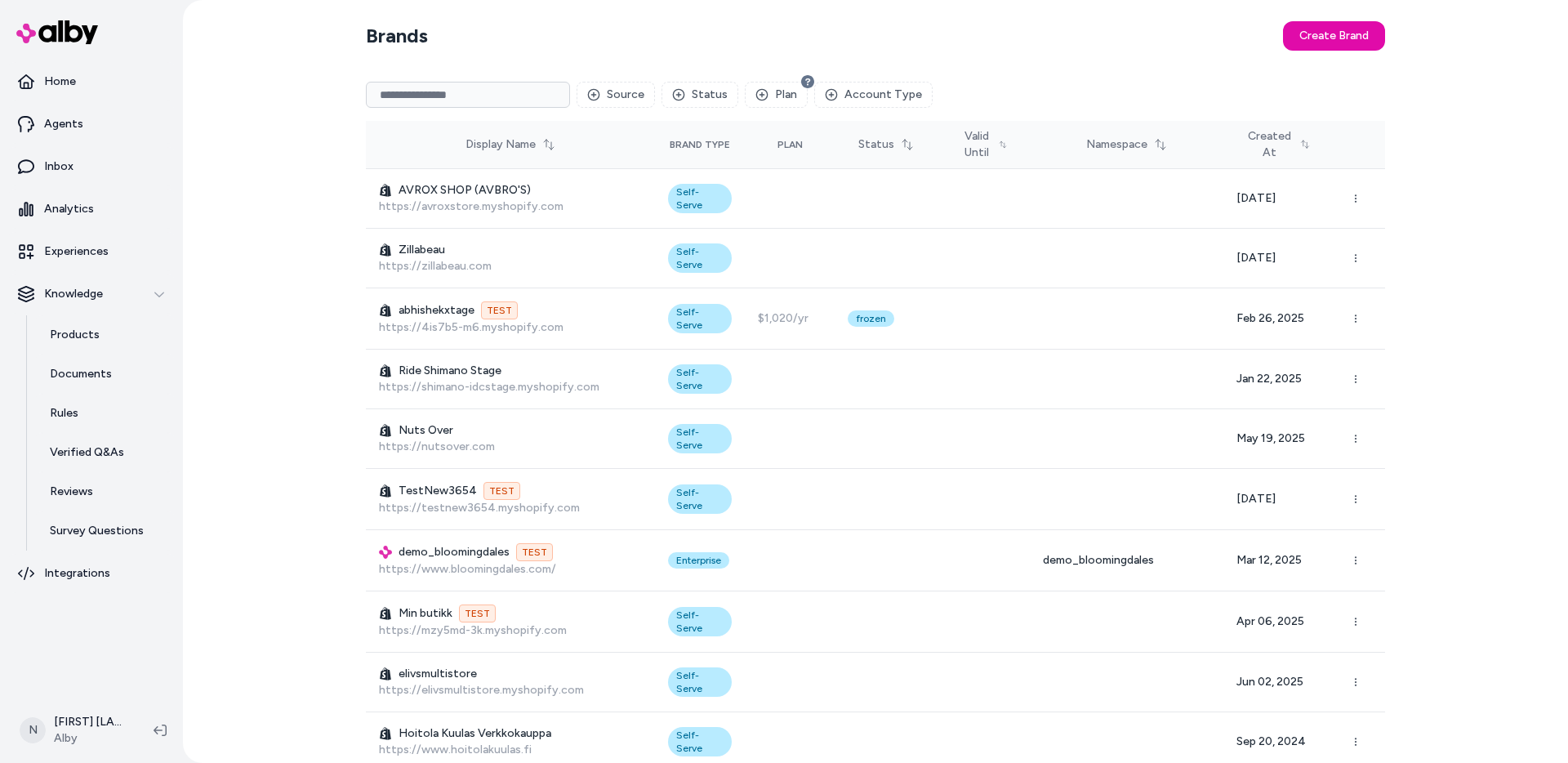 click at bounding box center [468, 95] 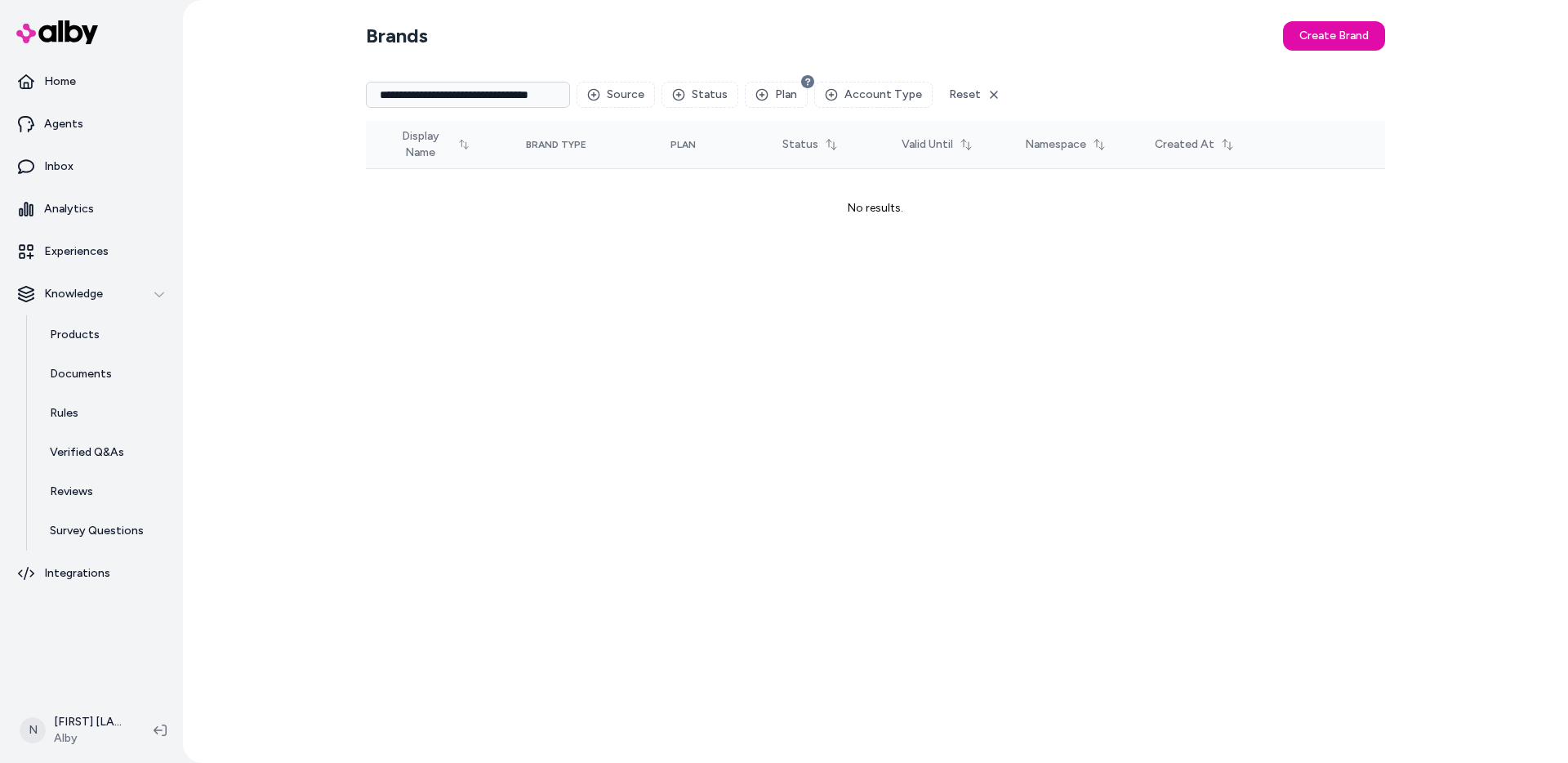 scroll, scrollTop: 0, scrollLeft: 0, axis: both 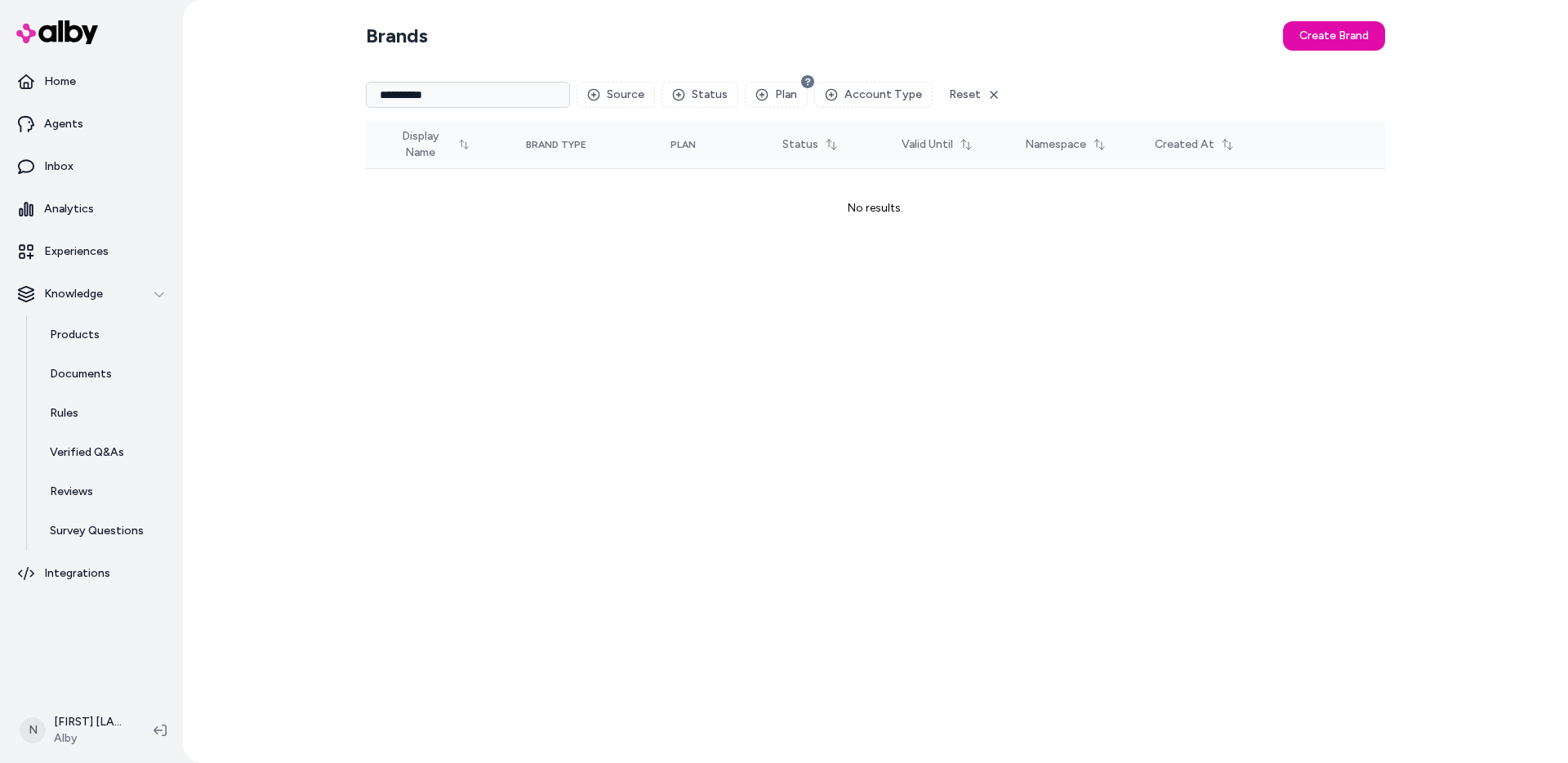 click on "**********" at bounding box center (468, 95) 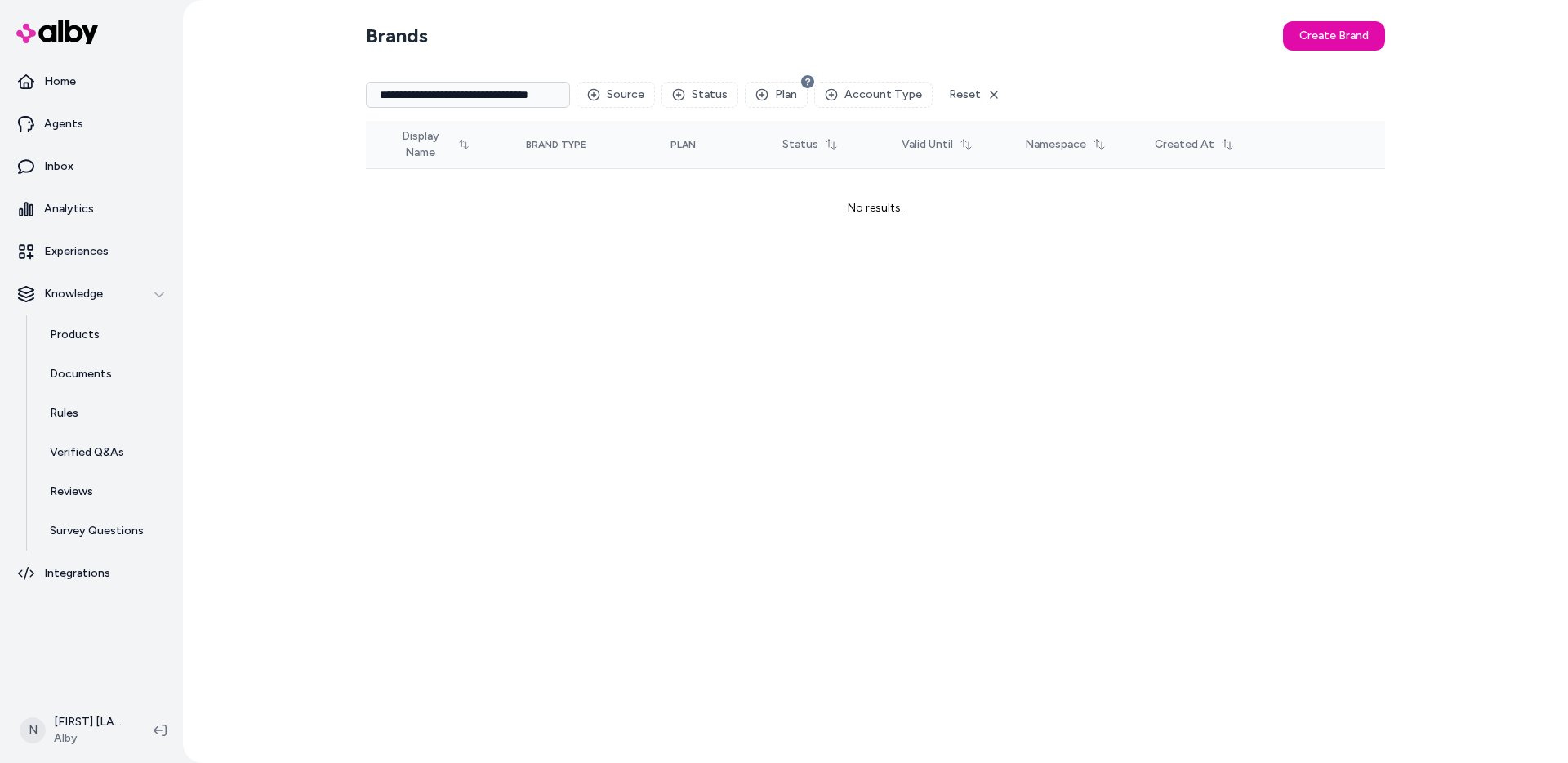 scroll, scrollTop: 0, scrollLeft: 0, axis: both 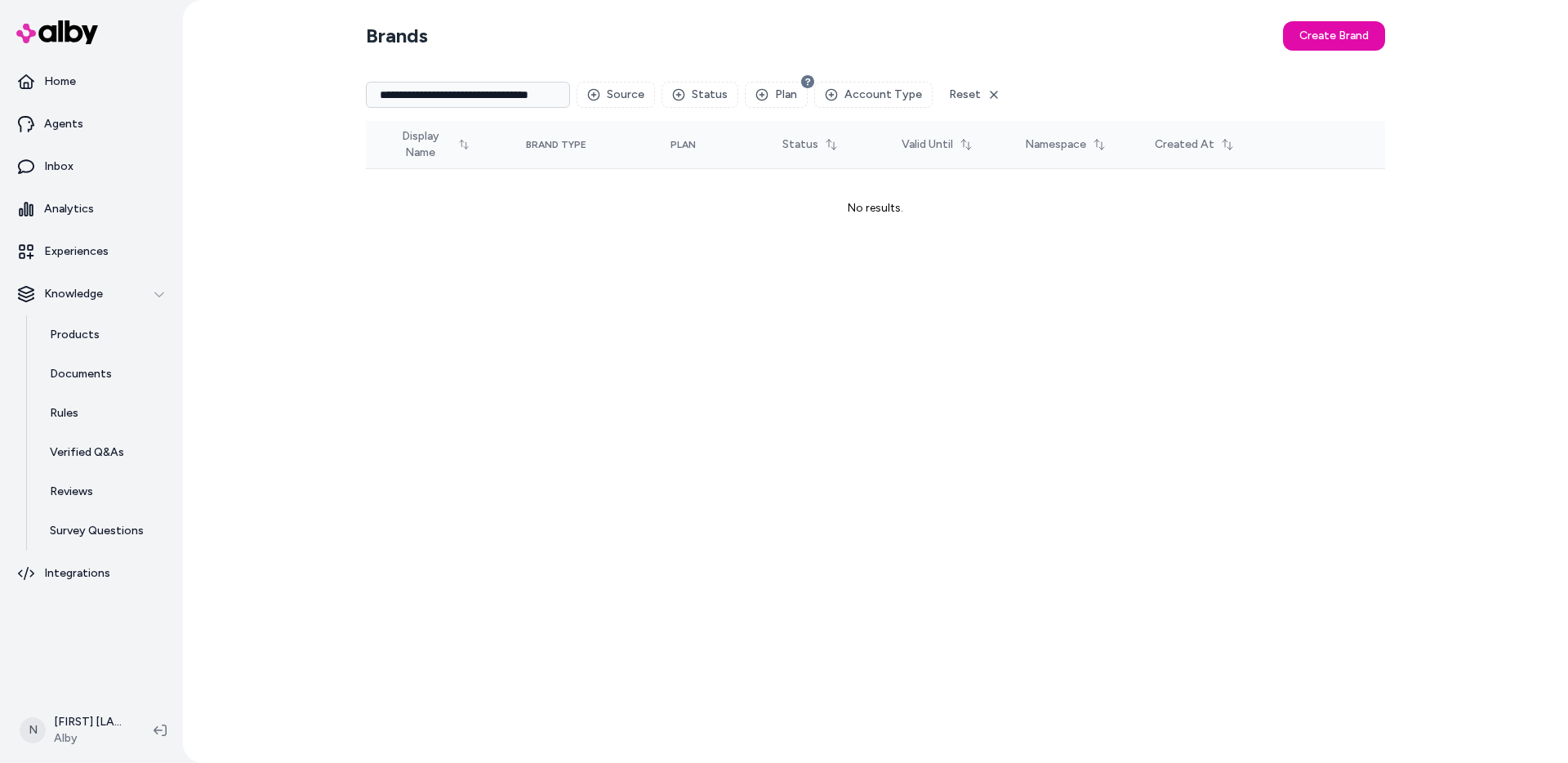 click on "**********" at bounding box center (468, 95) 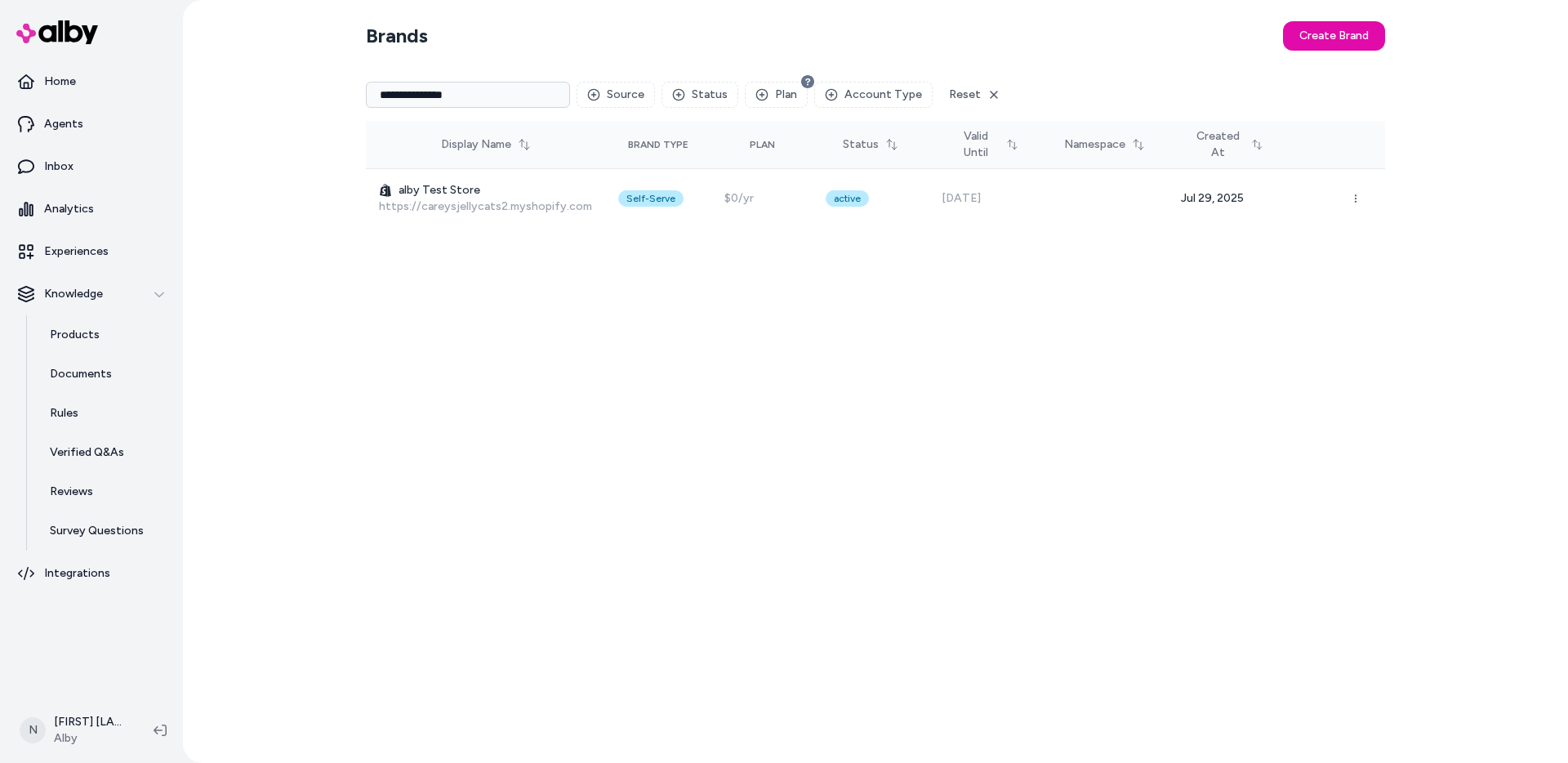 click on "**********" at bounding box center (875, 382) 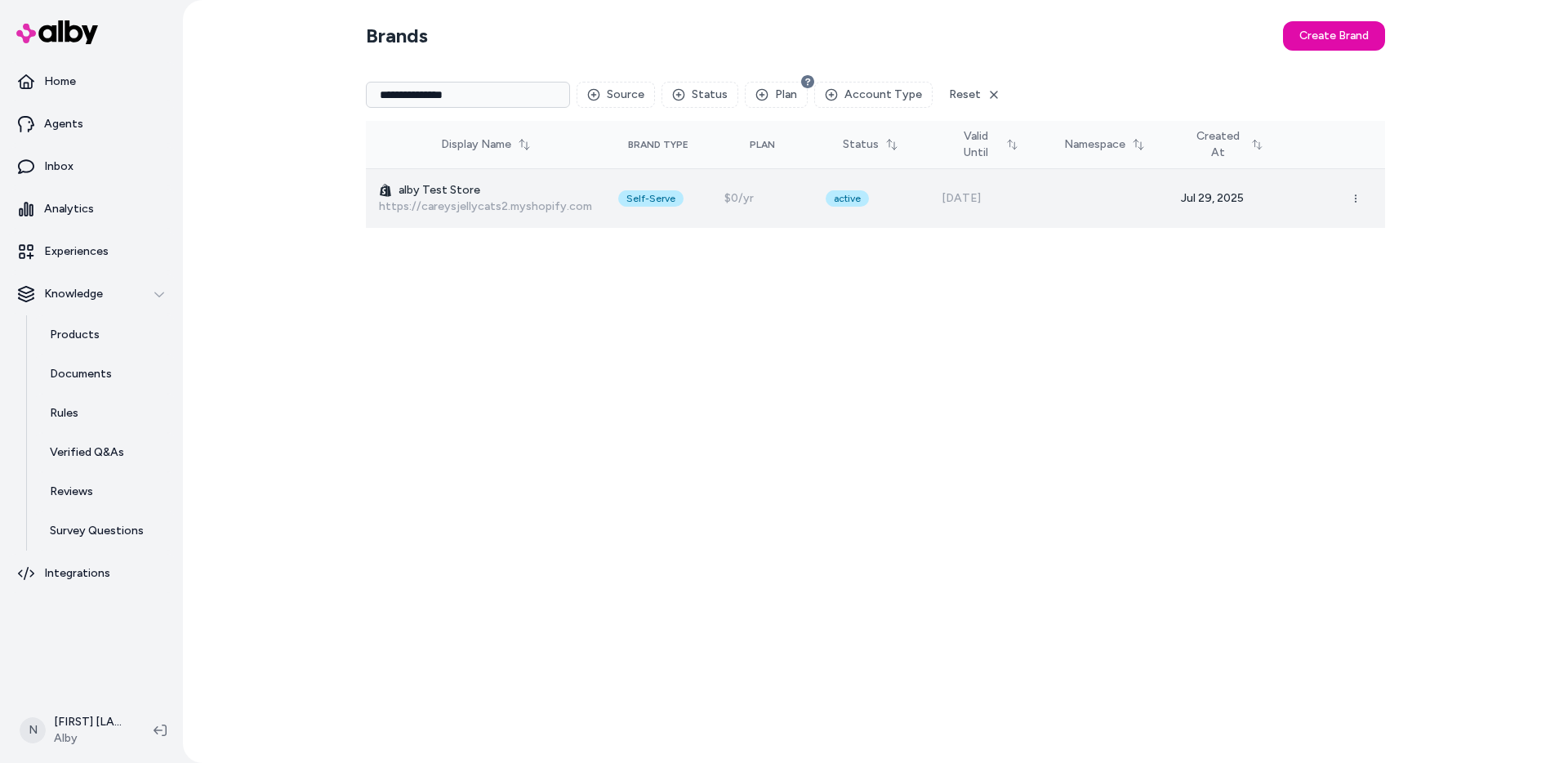 click at bounding box center [1104, 199] 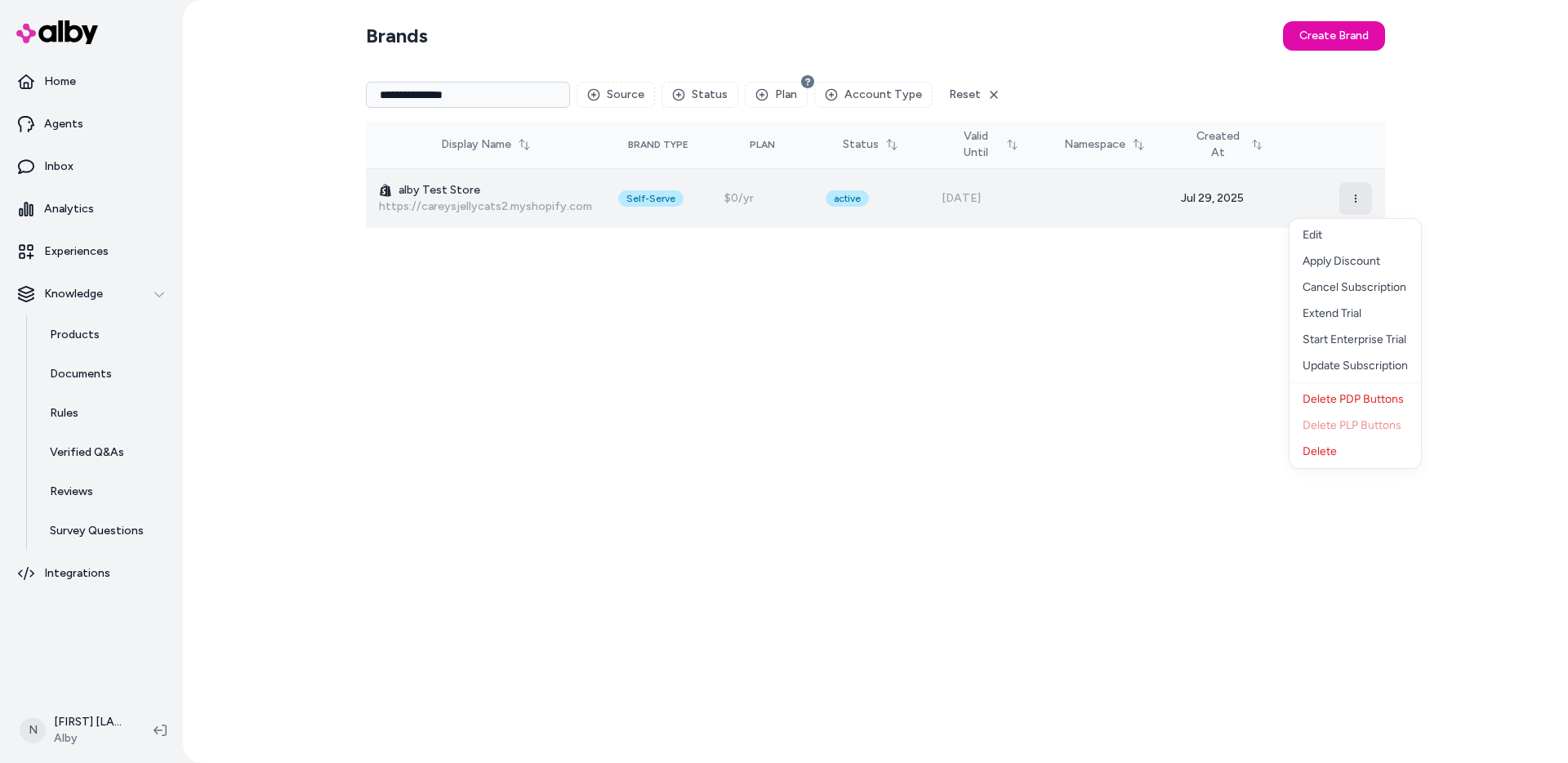 click at bounding box center (1356, 199) 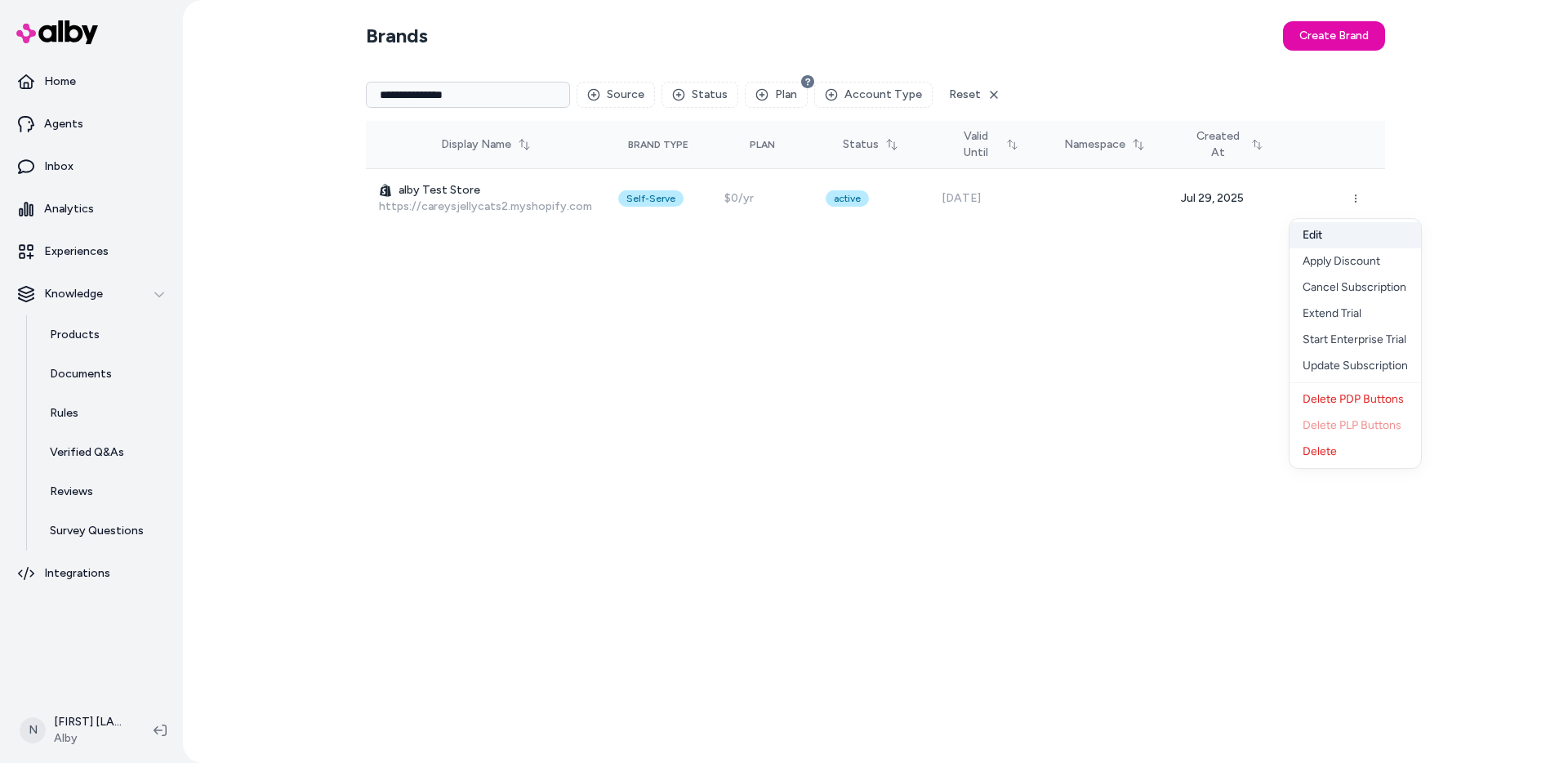 click on "Edit" at bounding box center (1355, 235) 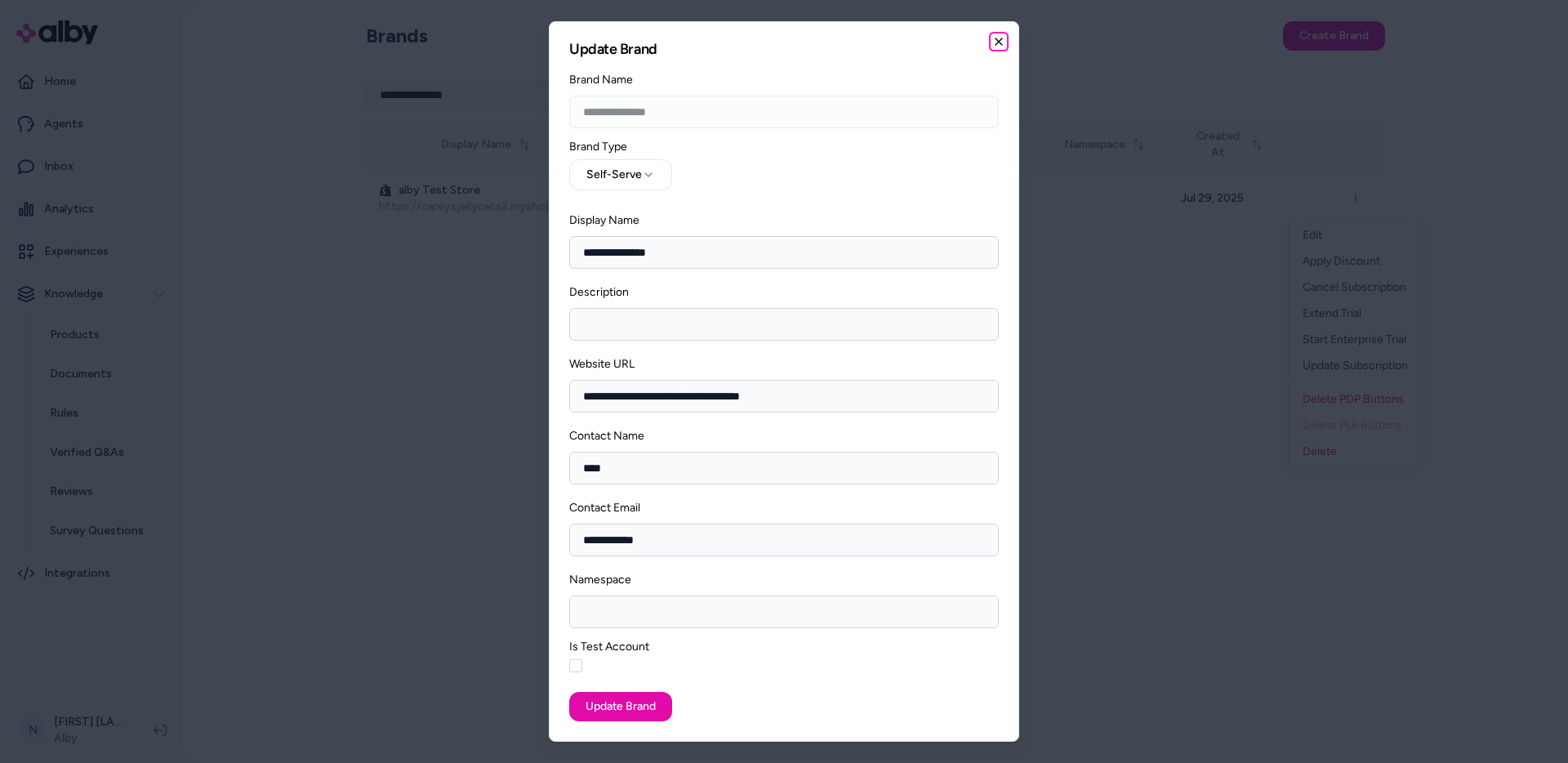 click 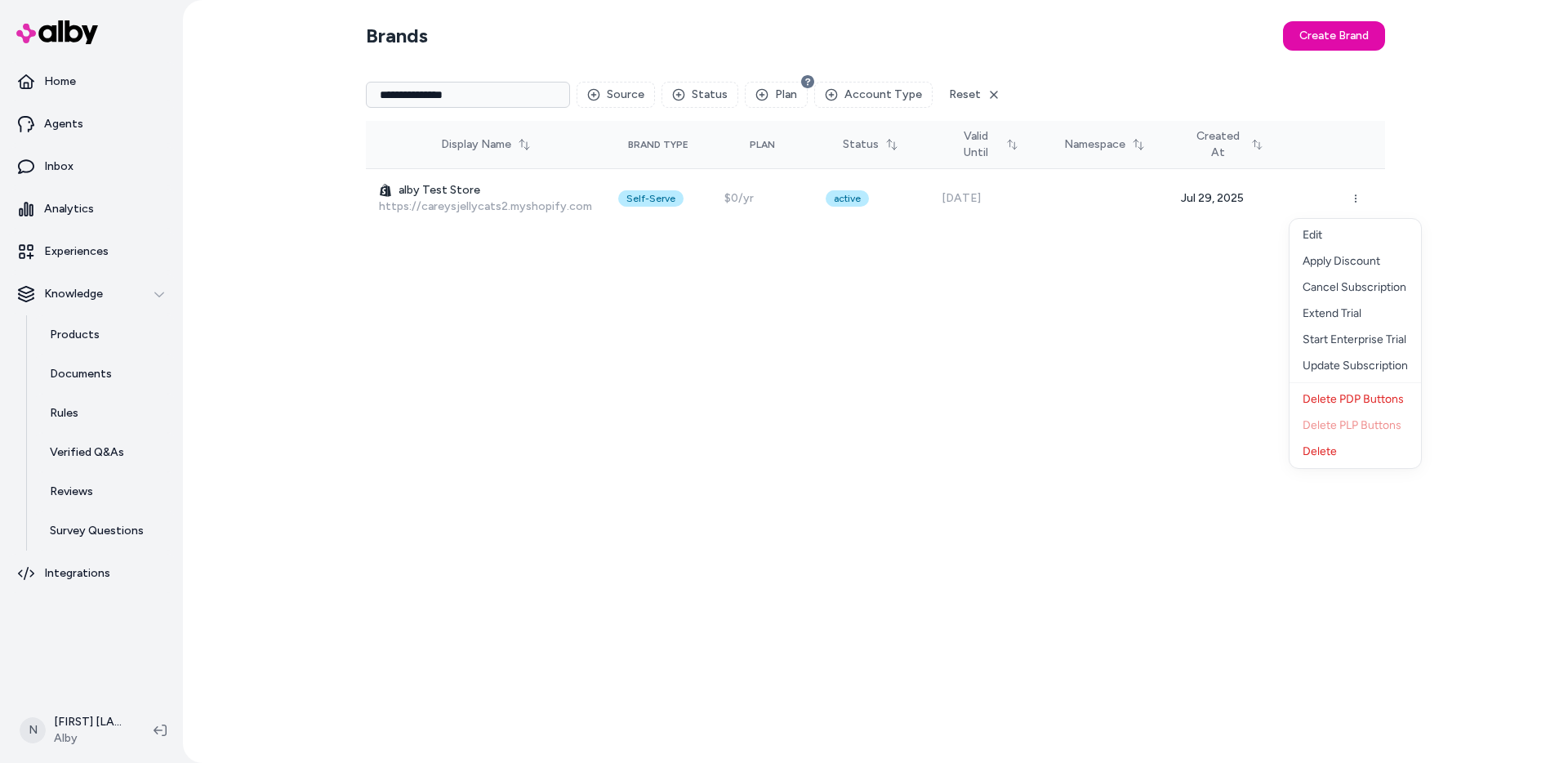 click on "**********" at bounding box center [875, 382] 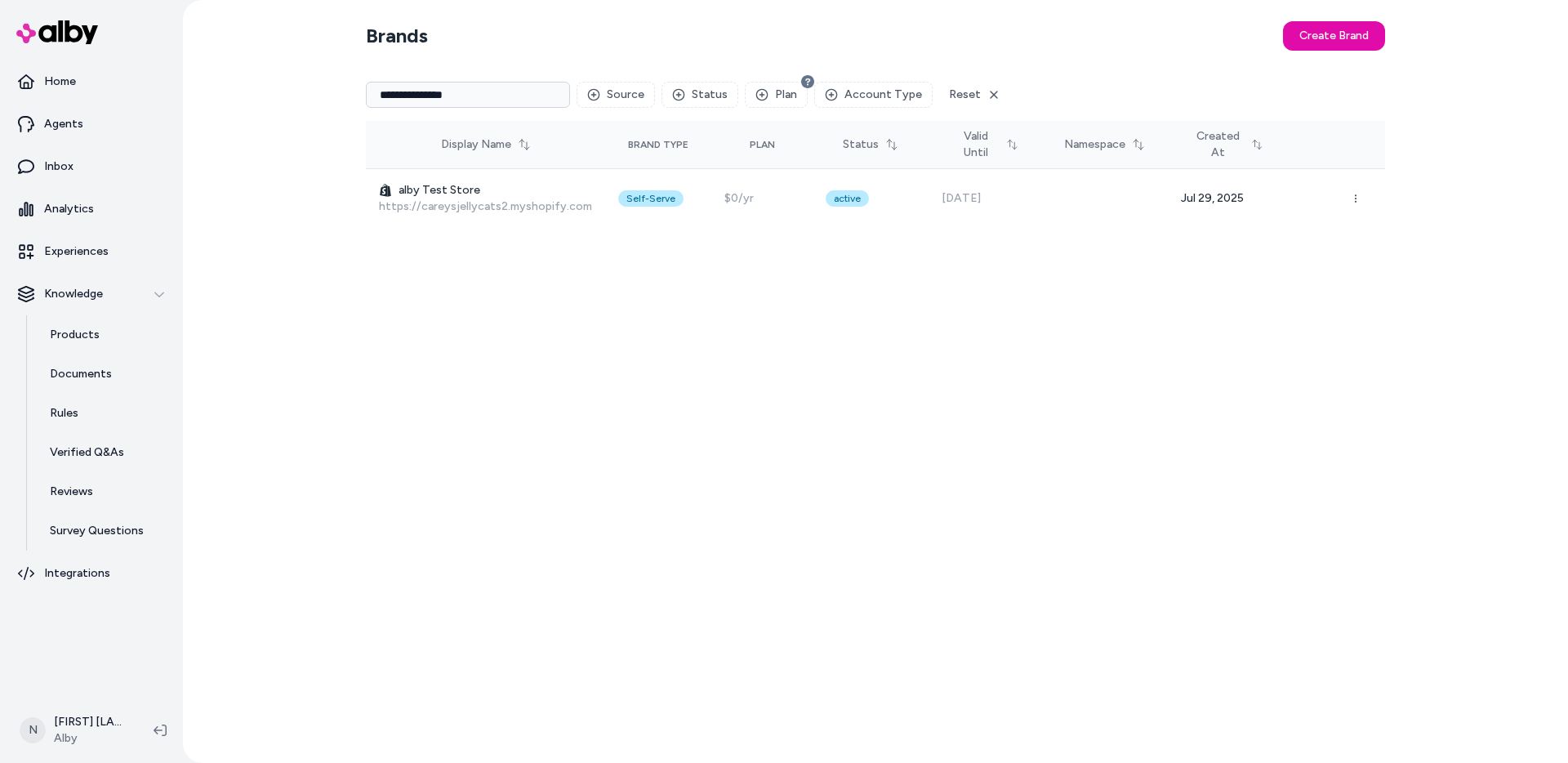click on "**********" at bounding box center [468, 95] 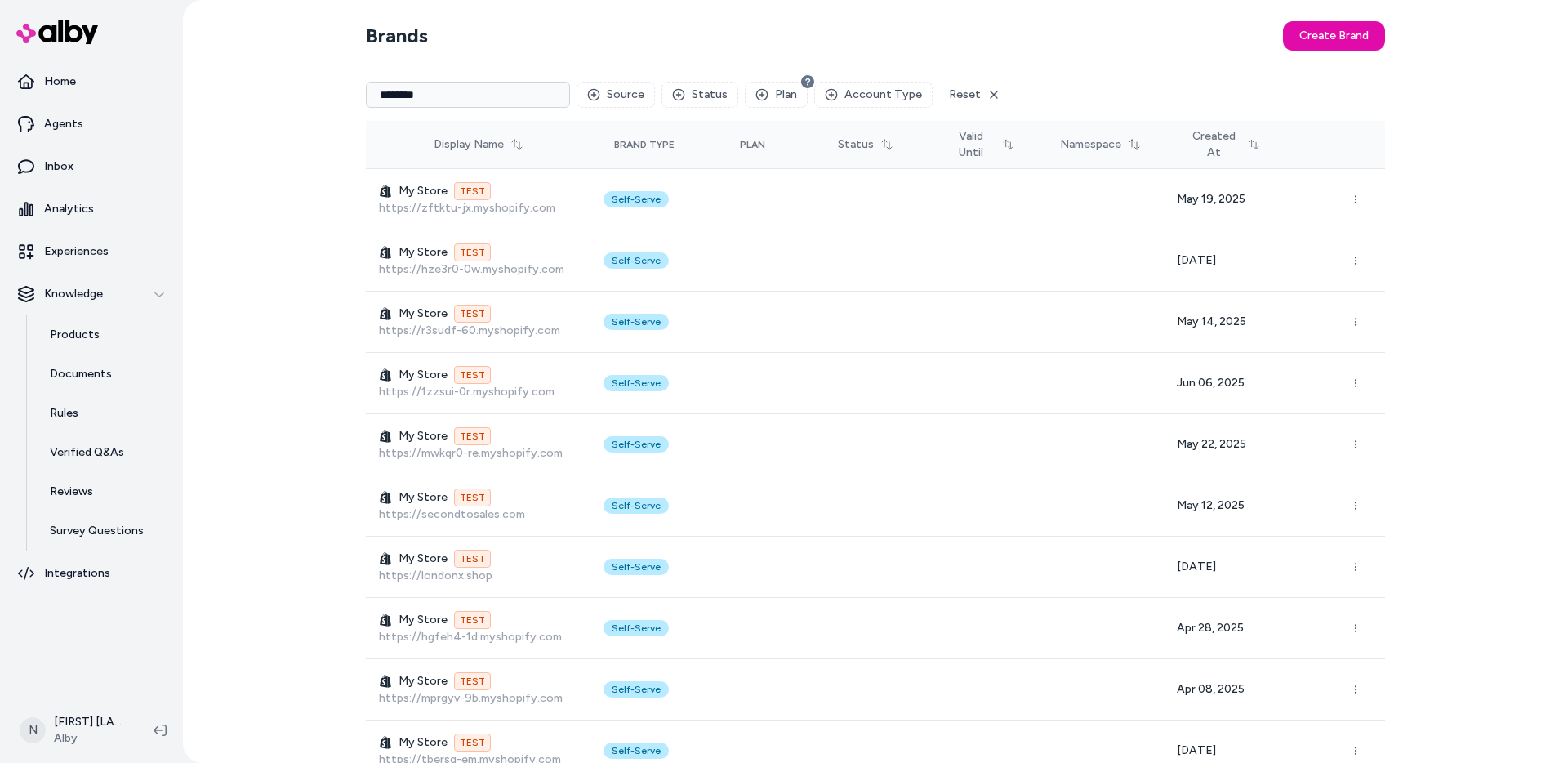 click on "********" at bounding box center (468, 95) 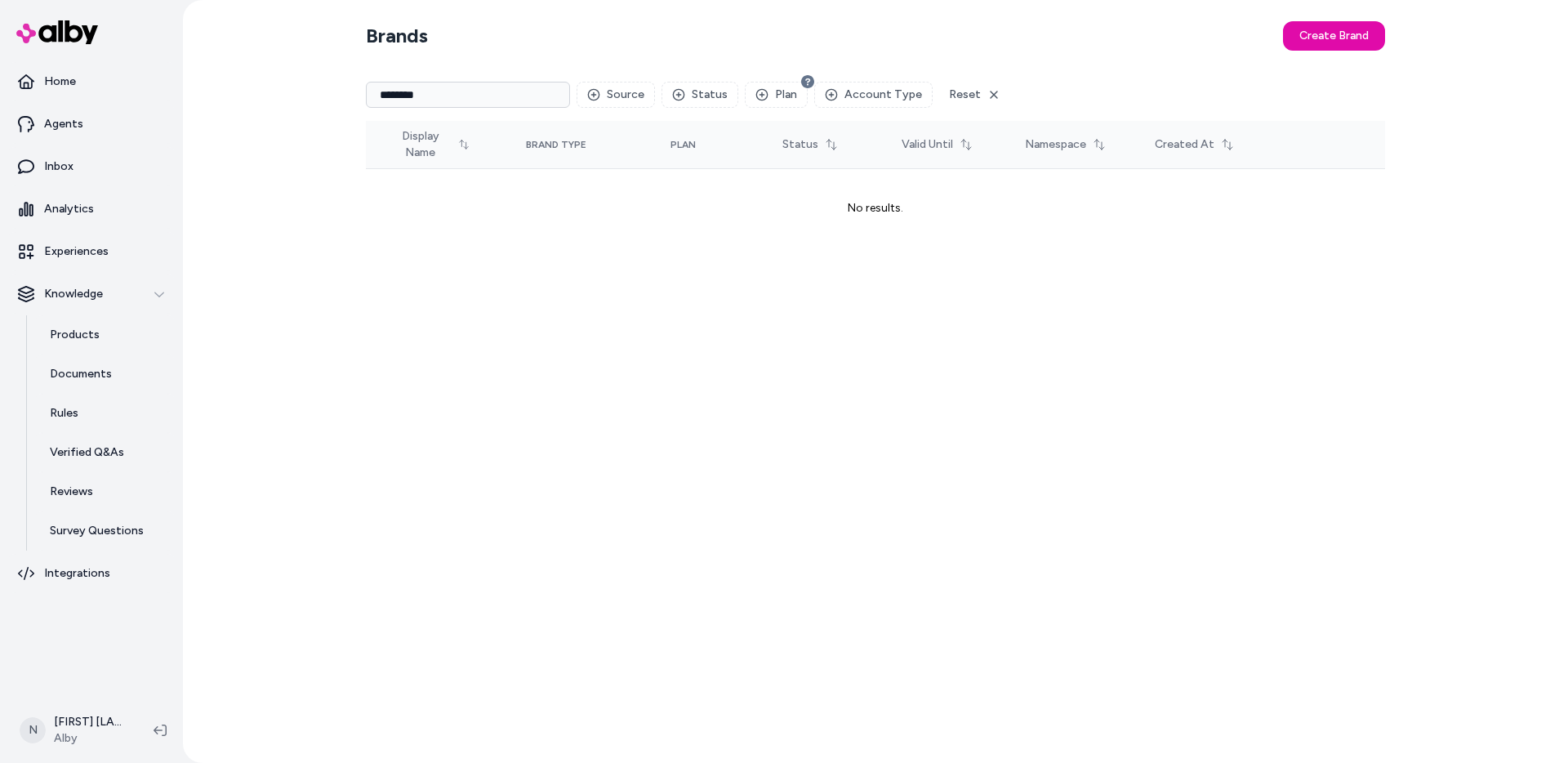 click on "********" at bounding box center (468, 95) 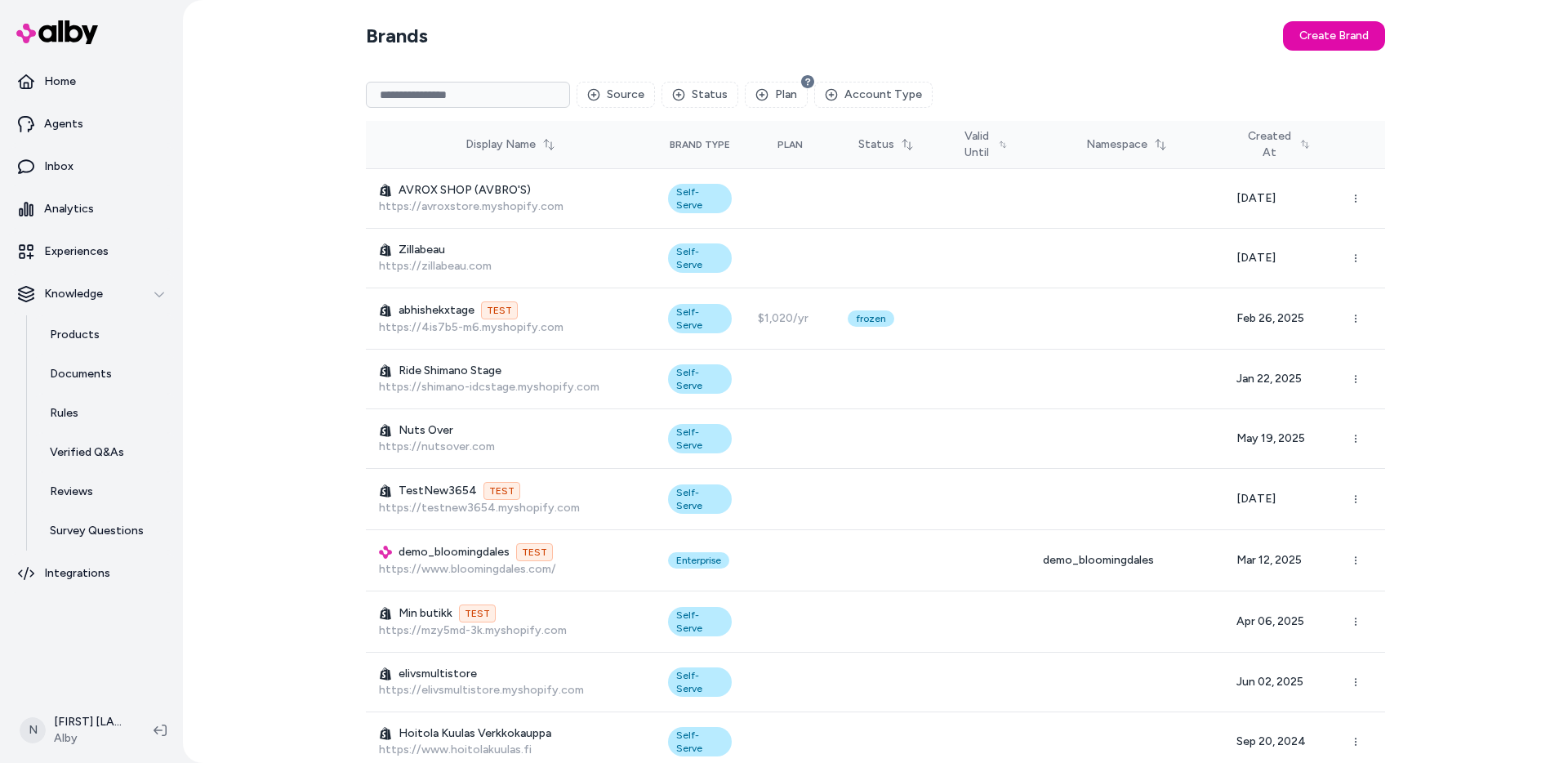 click at bounding box center (468, 95) 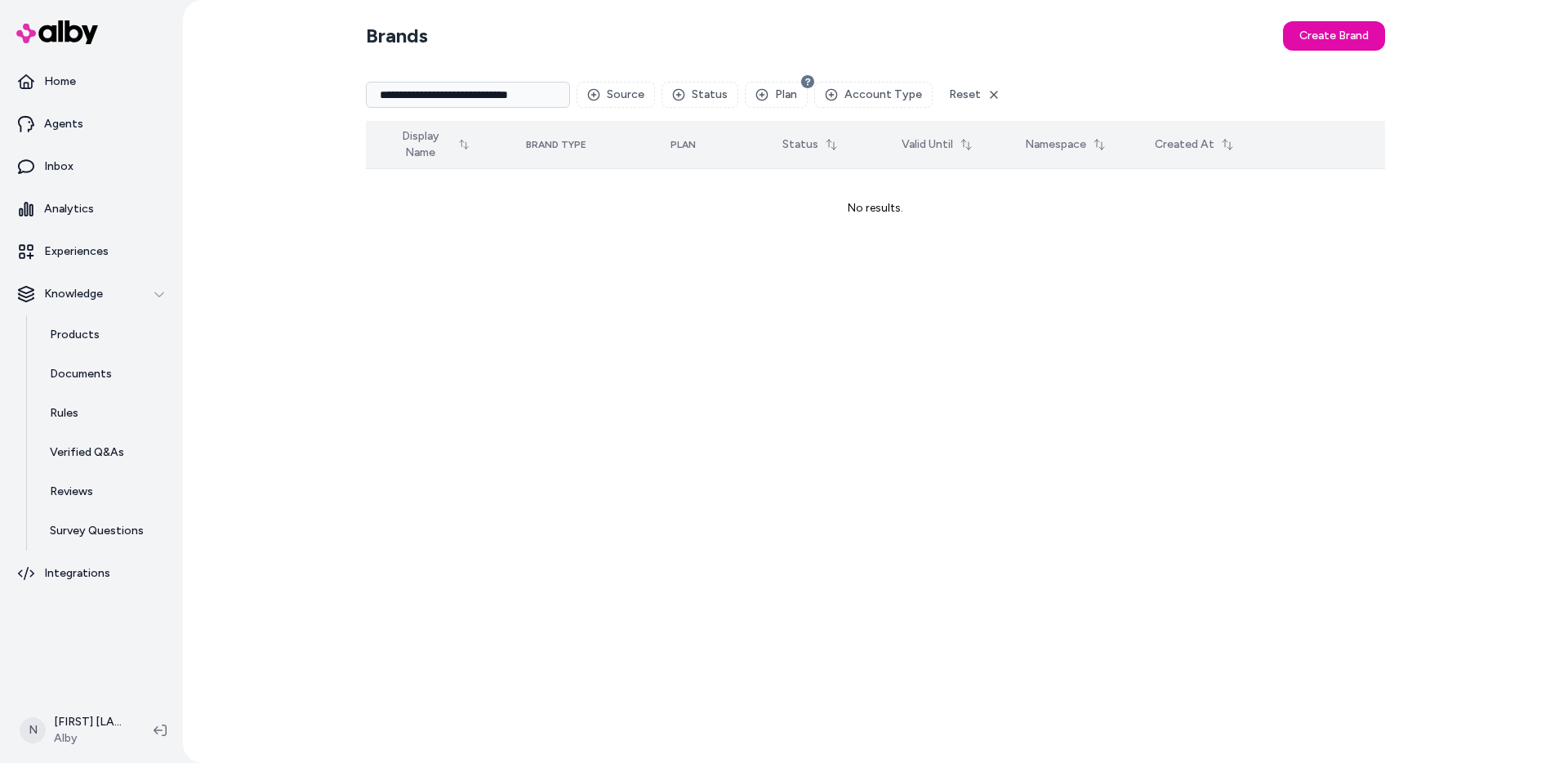 click on "No results." at bounding box center (875, 208) 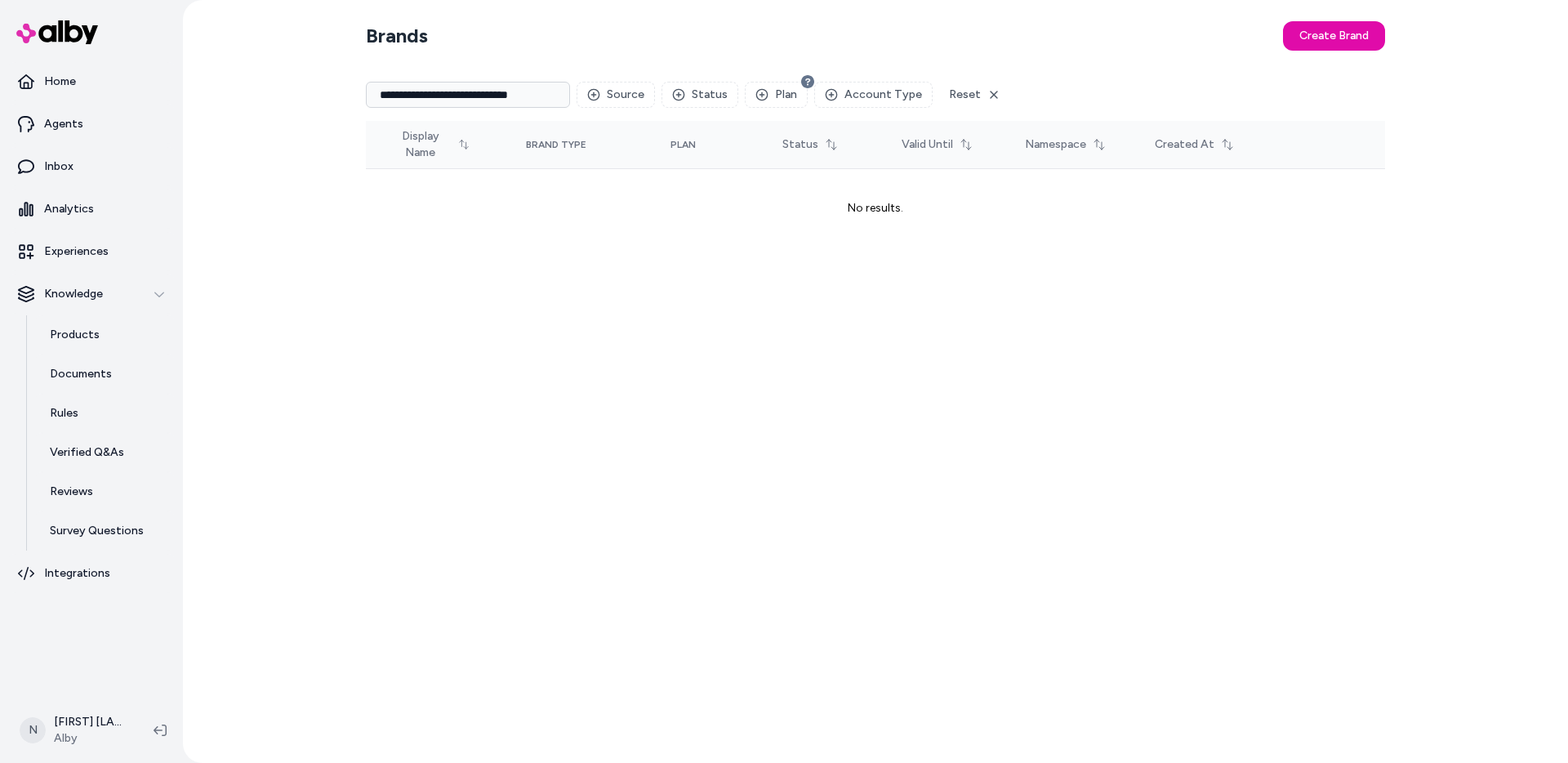 click on "**********" at bounding box center [468, 95] 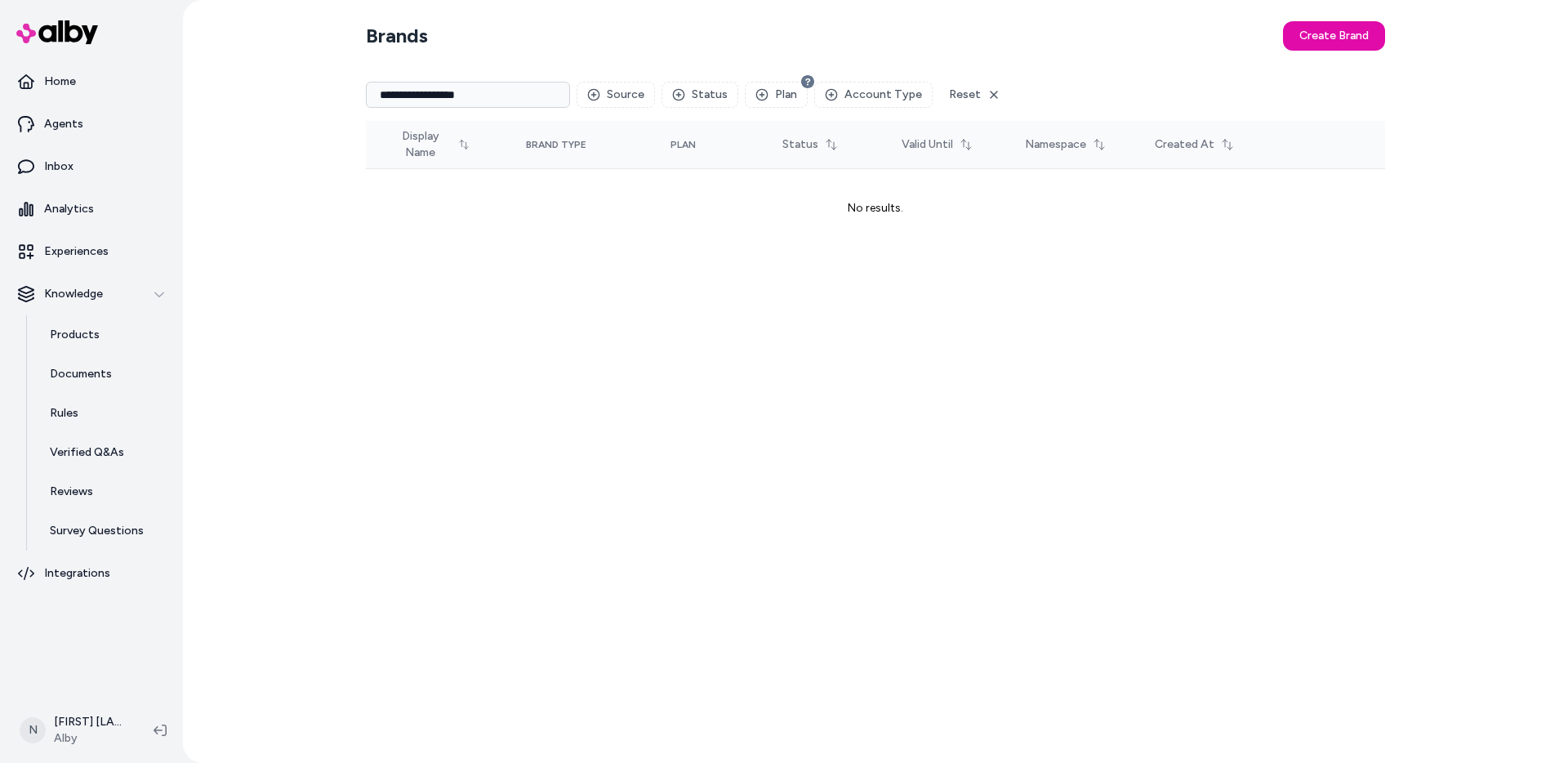 click on "**********" at bounding box center [468, 95] 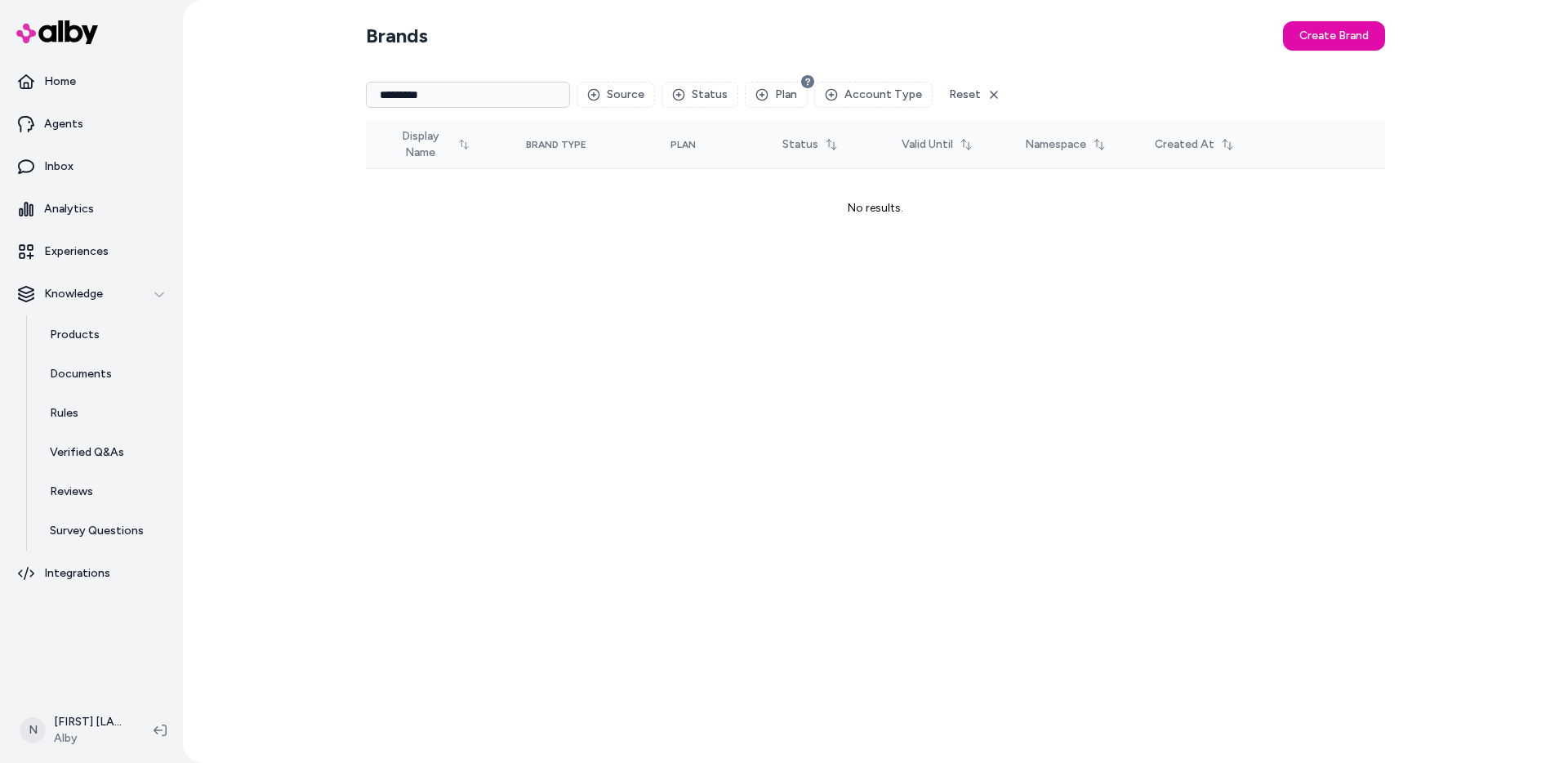 drag, startPoint x: 421, startPoint y: 97, endPoint x: 367, endPoint y: 91, distance: 54.33231 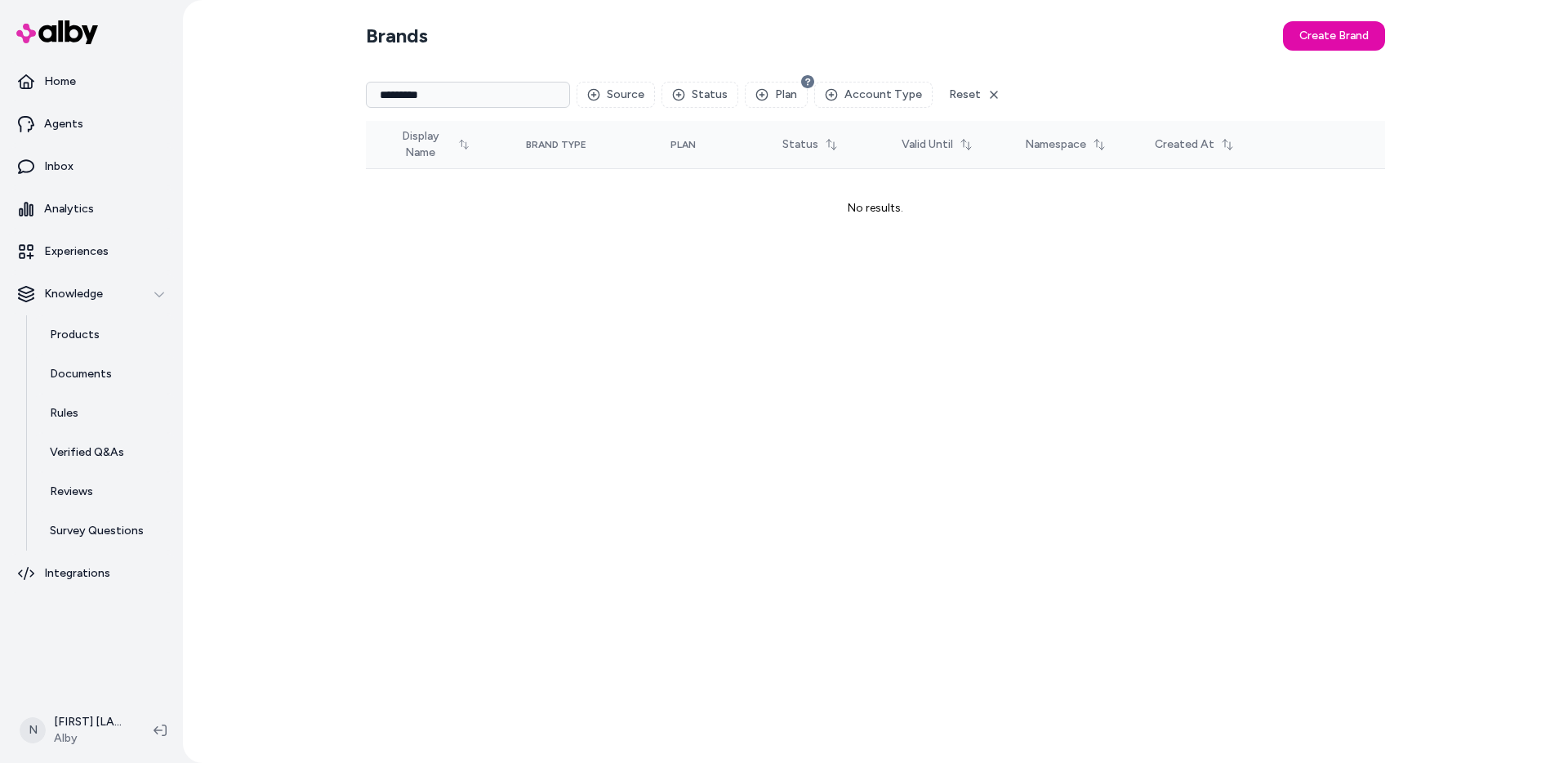 click on "*********" at bounding box center [468, 95] 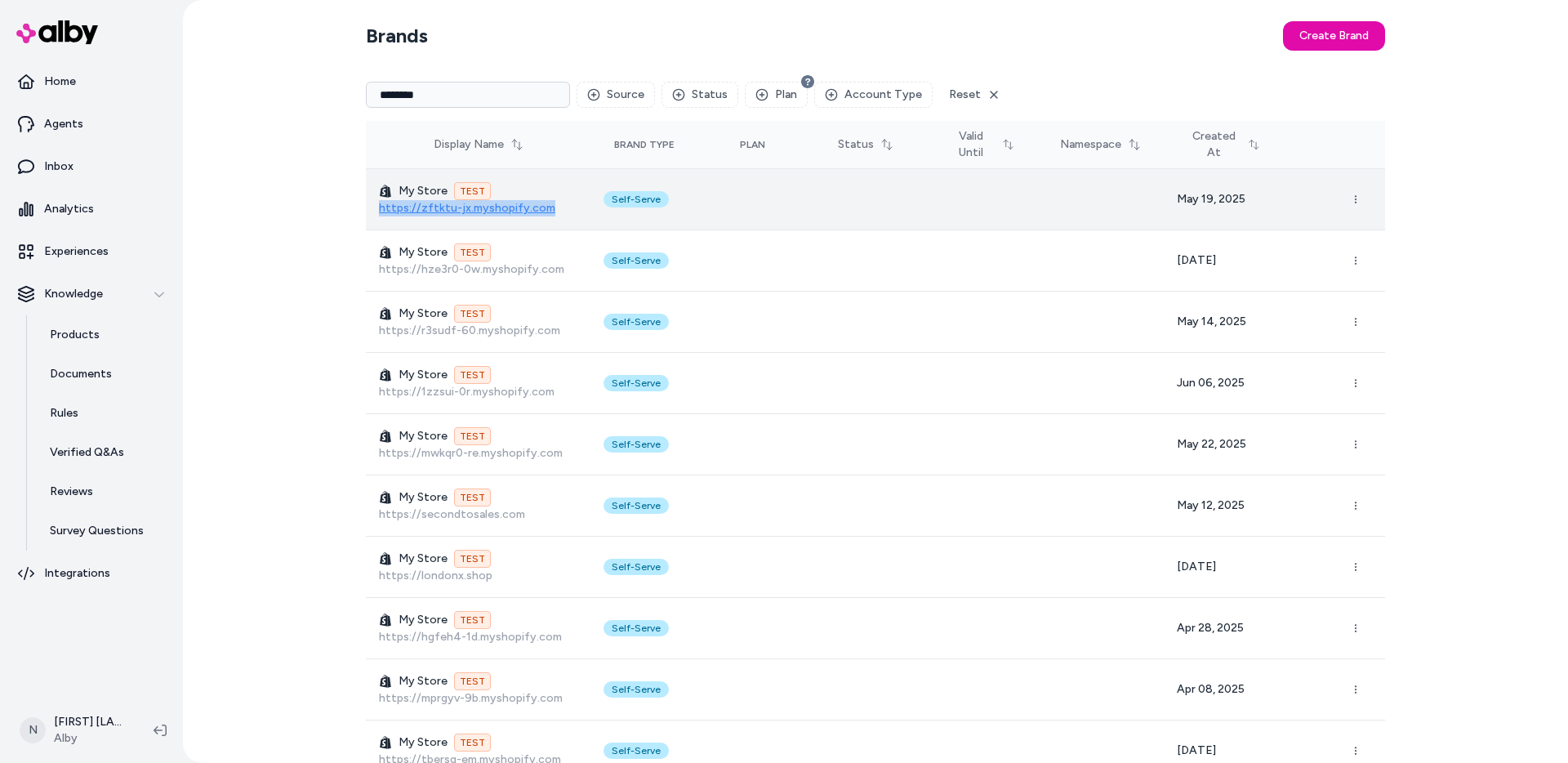 copy on "https://zftktu-jx.myshopify.com" 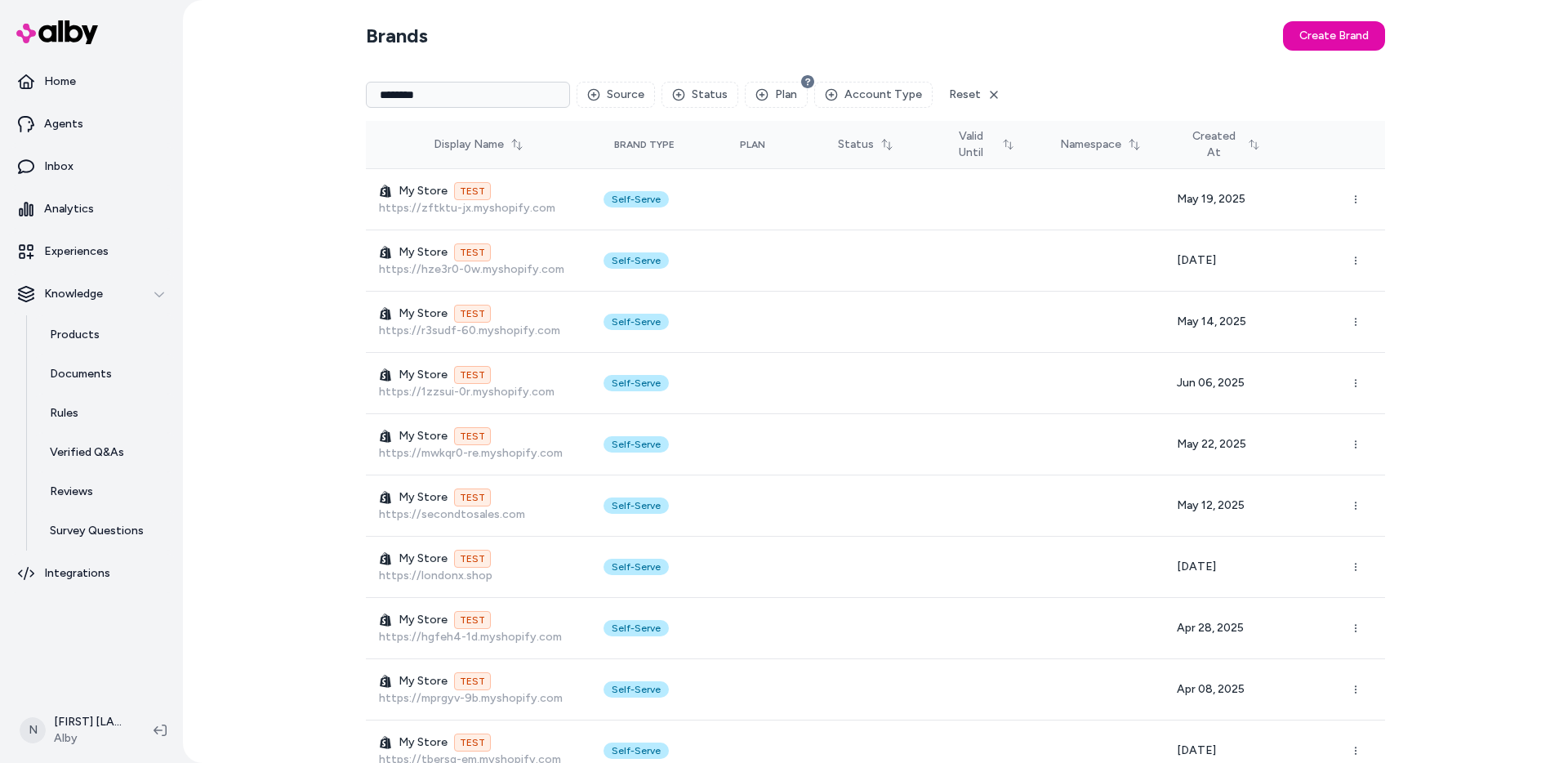 click on "********" at bounding box center [468, 95] 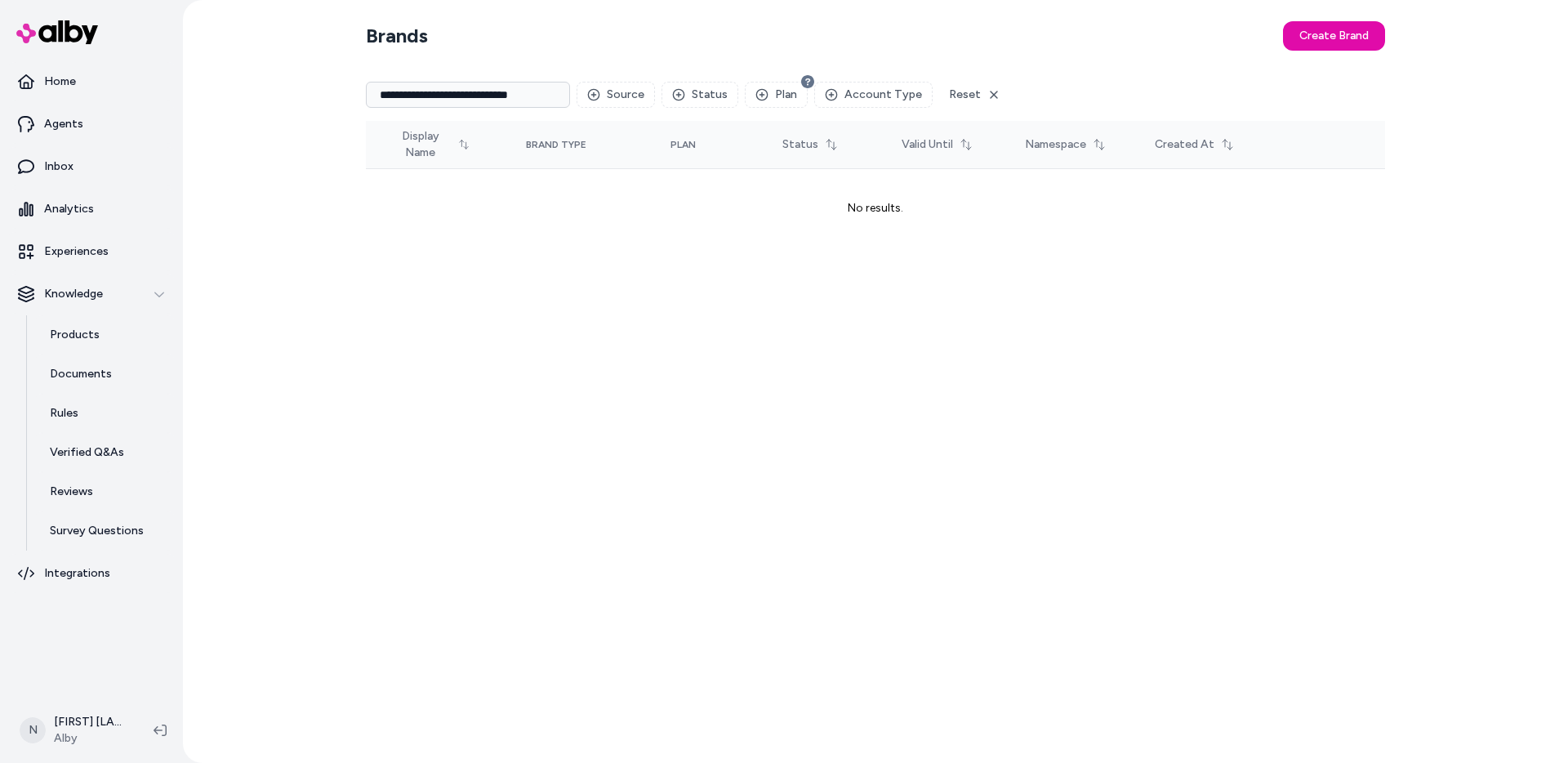 type on "**********" 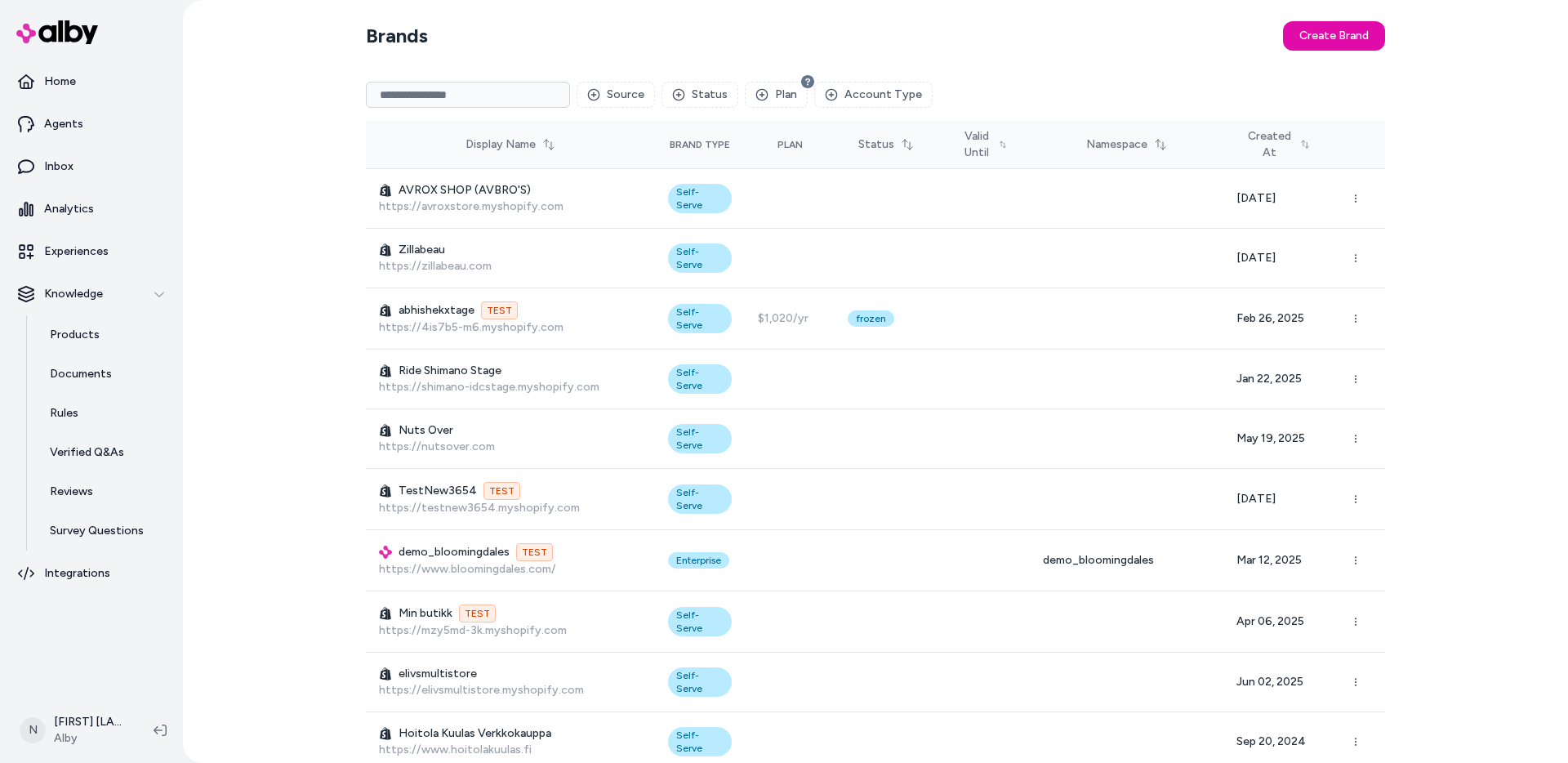 click on "Brands Create Brand Source Status Plan Account Type Display Name Brand Type Plan Status Valid Until Namespace Created At AVROX SHOP (AVBRO'S) https://avroxstore.myshopify.com Self-Serve Jun 07, 2025 Zillabeau https://zillabeau.com Self-Serve May 20, 2025 abhishekxtage TEST https://4is7b5-m6.myshopify.com Self-Serve $1,020/yr frozen Feb 26, 2025 Ride Shimano Stage https://shimano-idcstage.myshopify.com Self-Serve Jan 22, 2025 Nuts Over https://nutsover.com Self-Serve May 19, 2025 TestNew3654 TEST https://testnew3654.myshopify.com Self-Serve Apr 07, 2025 demo_bloomingdales TEST https://www.bloomingdales.com/ Enterprise demo_bloomingdales Mar 12, 2025 Min butikk TEST https://mzy5md-3k.myshopify.com Self-Serve Apr 06, 2025 elivsmultistore  https://elivsmultistore.myshopify.com Self-Serve Jun 02, 2025 Hoitola Kuulas Verkkokauppa https://www.hoitolakuulas.fi Self-Serve Sep 20, 2024 marina-chatbot TEST https://marina-chatbot.myshopify.com Self-Serve Nov 07, 2024 Alkosto https://www.alkosto.com/ Enterprise $1/yr onus" at bounding box center [875, 382] 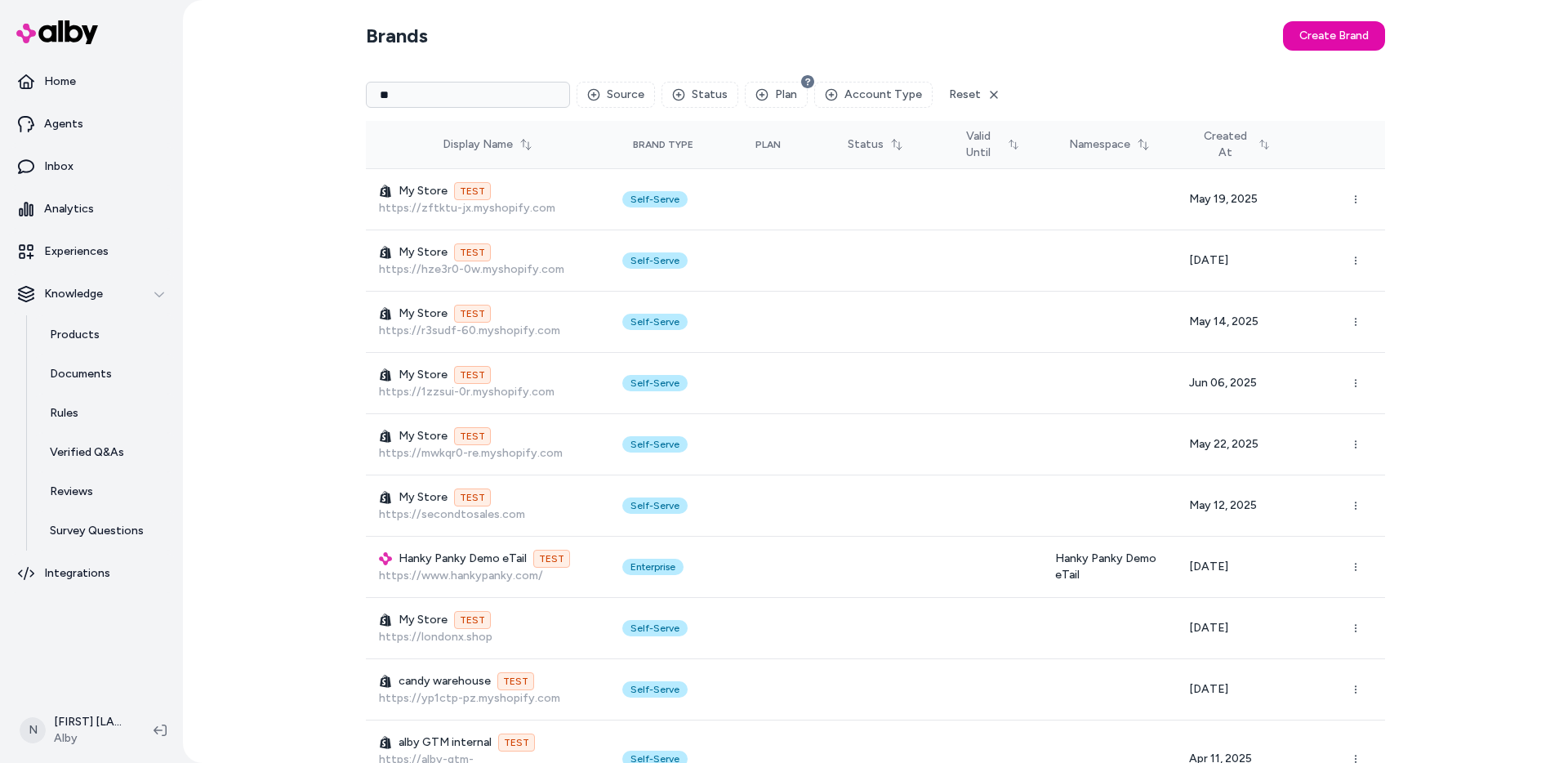 type on "*" 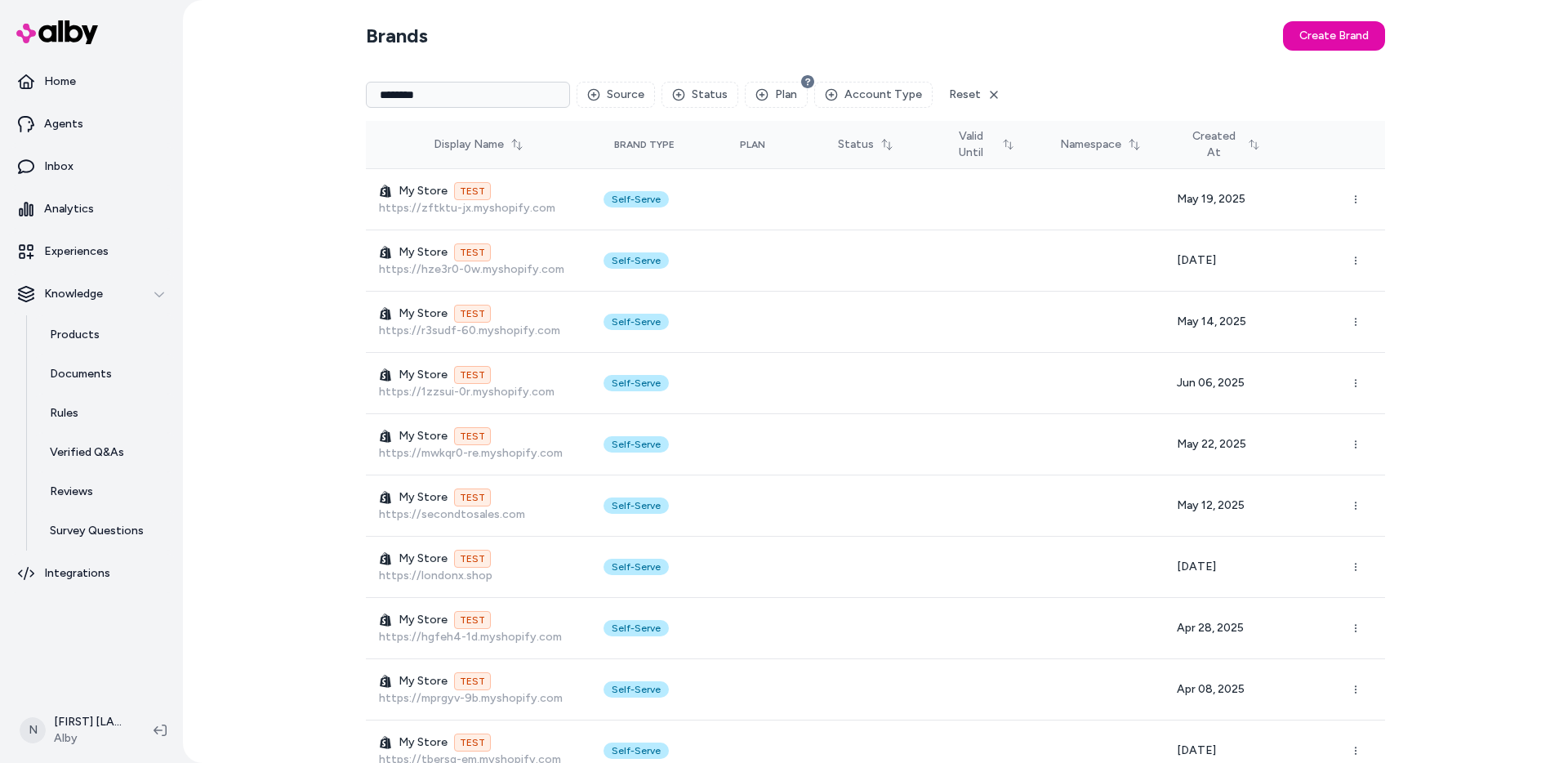 scroll, scrollTop: 1602, scrollLeft: 0, axis: vertical 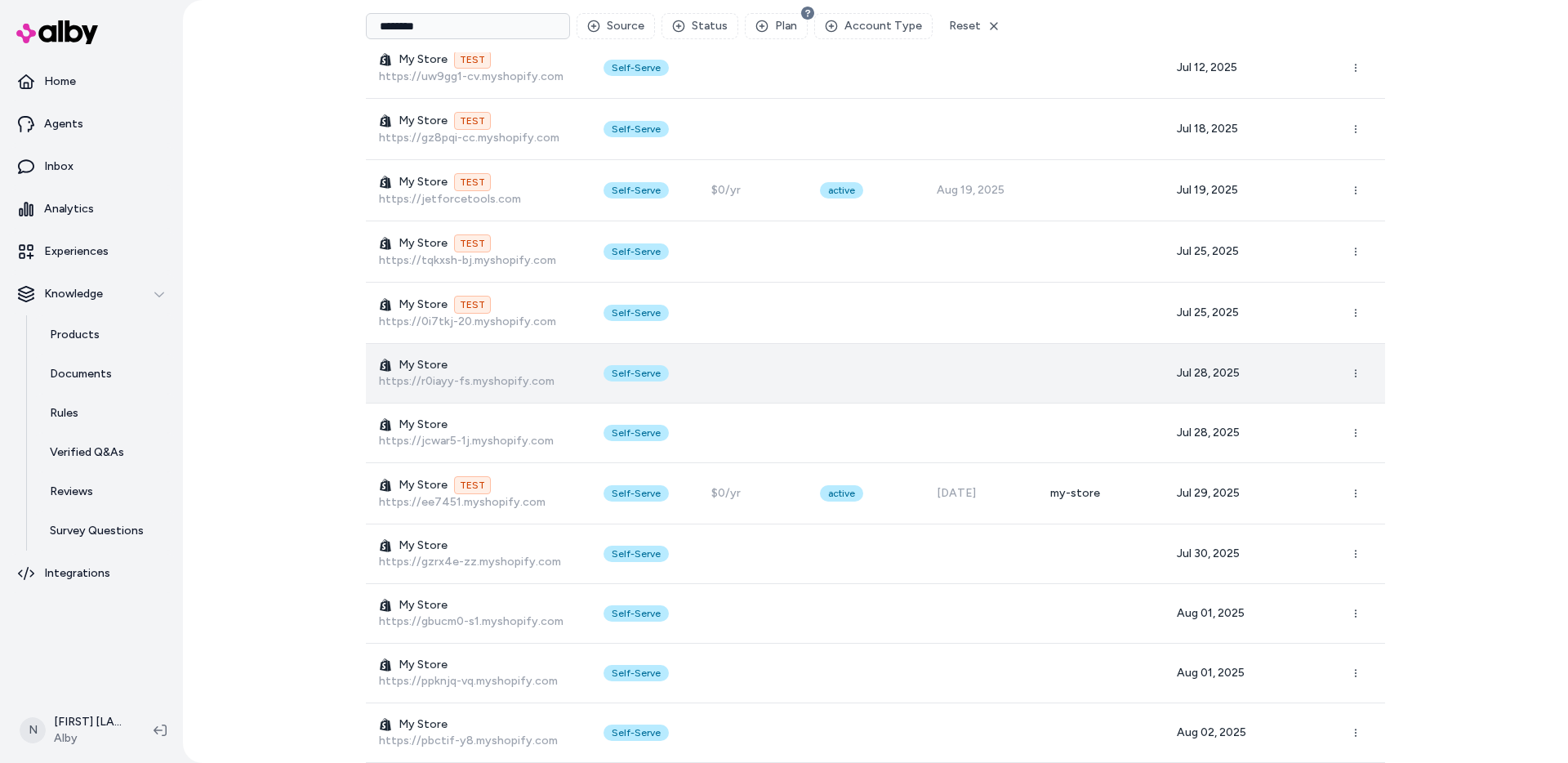 click at bounding box center (980, 373) 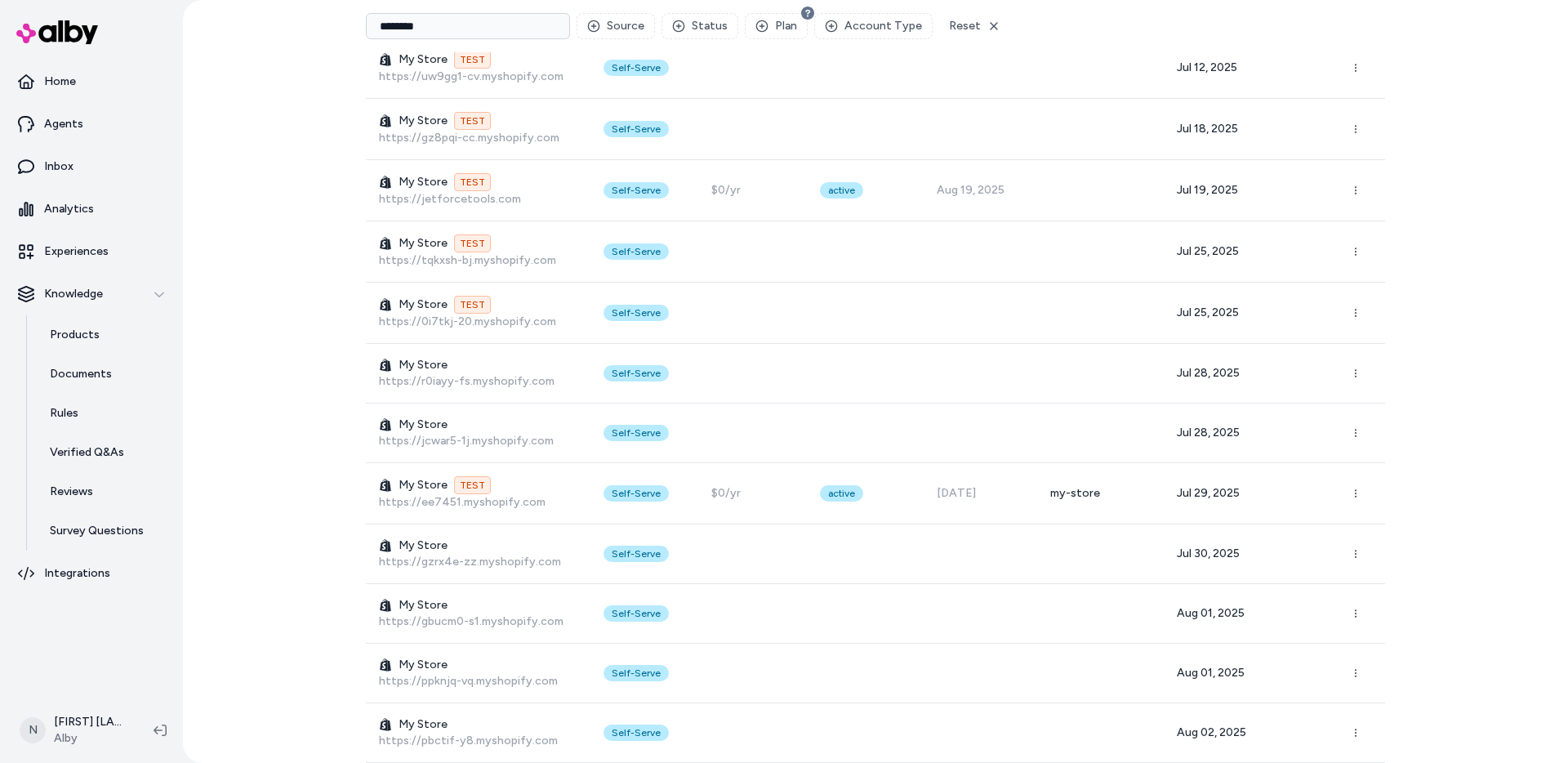 click on "Brands Create Brand ******** Source Status Plan Account Type Reset Display Name Brand Type Plan Status Valid Until Namespace Created At My Store TEST https://zftktu-jx.myshopify.com Self-Serve May 19, 2025 My Store TEST https://hze3r0-0w.myshopify.com Self-Serve May 23, 2025 My Store TEST https://r3sudf-60.myshopify.com Self-Serve May 14, 2025 My Store TEST https://1zzsui-0r.myshopify.com Self-Serve Jun 06, 2025 My Store TEST https://mwkqr0-re.myshopify.com Self-Serve May 22, 2025 My Store TEST https://secondtosales.com Self-Serve May 12, 2025 My Store TEST https://londonx.shop Self-Serve May 20, 2025 My Store TEST https://hgfeh4-1d.myshopify.com Self-Serve Apr 28, 2025 My Store TEST https://mprgyv-9b.myshopify.com Self-Serve Apr 08, 2025 My Store TEST https://tbersq-em.myshopify.com Self-Serve Nov 04, 2024 My Store TEST http://nodenet.org Self-Serve Oct 26, 2024 My Store TEST https://cpvx91-ar.myshopify.com Self-Serve Mar 01, 2025 My Store TEST https://3pg10h-h2.myshopify.com Self-Serve May 22, 2025 My Store" at bounding box center (875, 382) 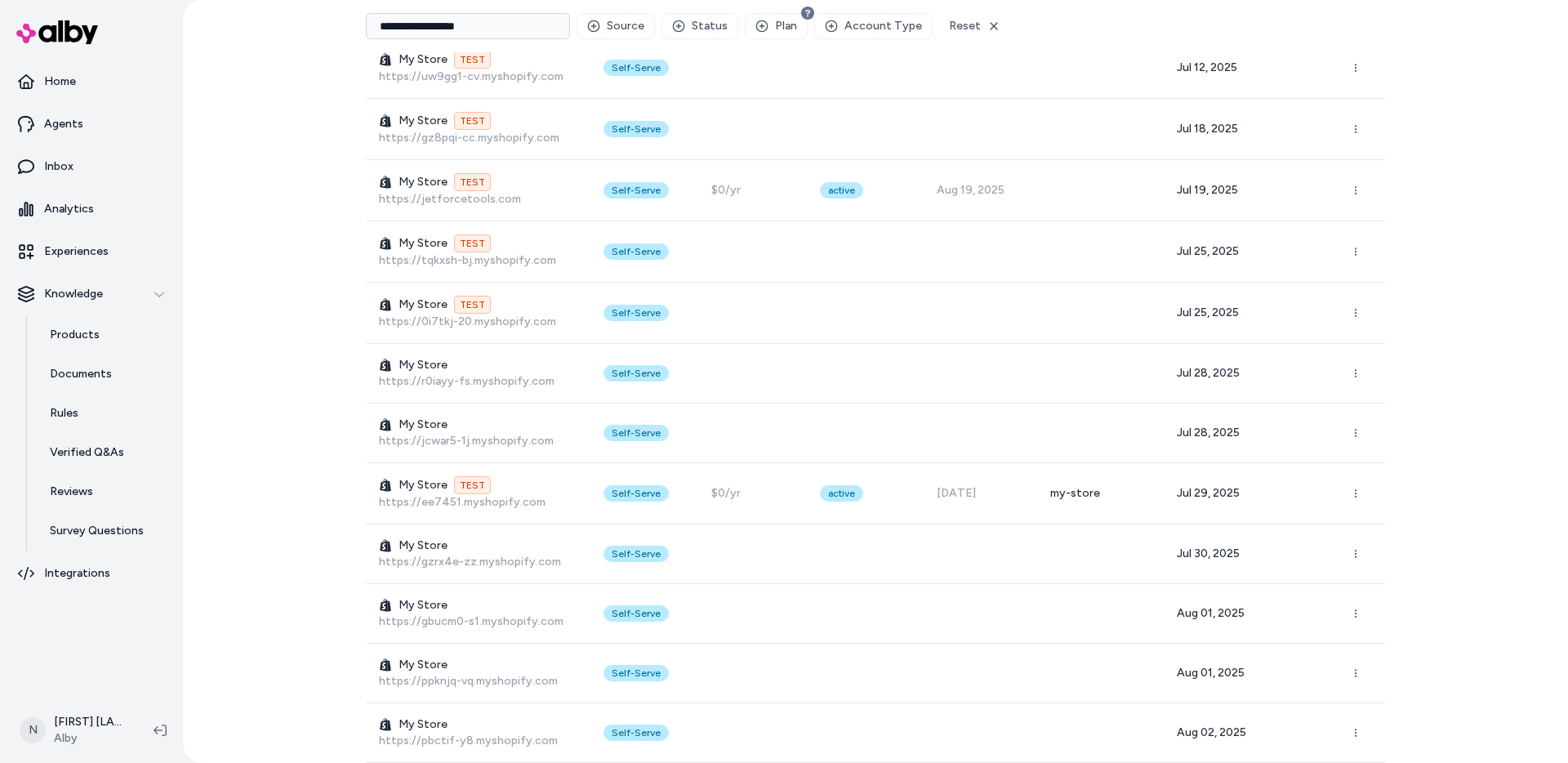 scroll, scrollTop: 0, scrollLeft: 0, axis: both 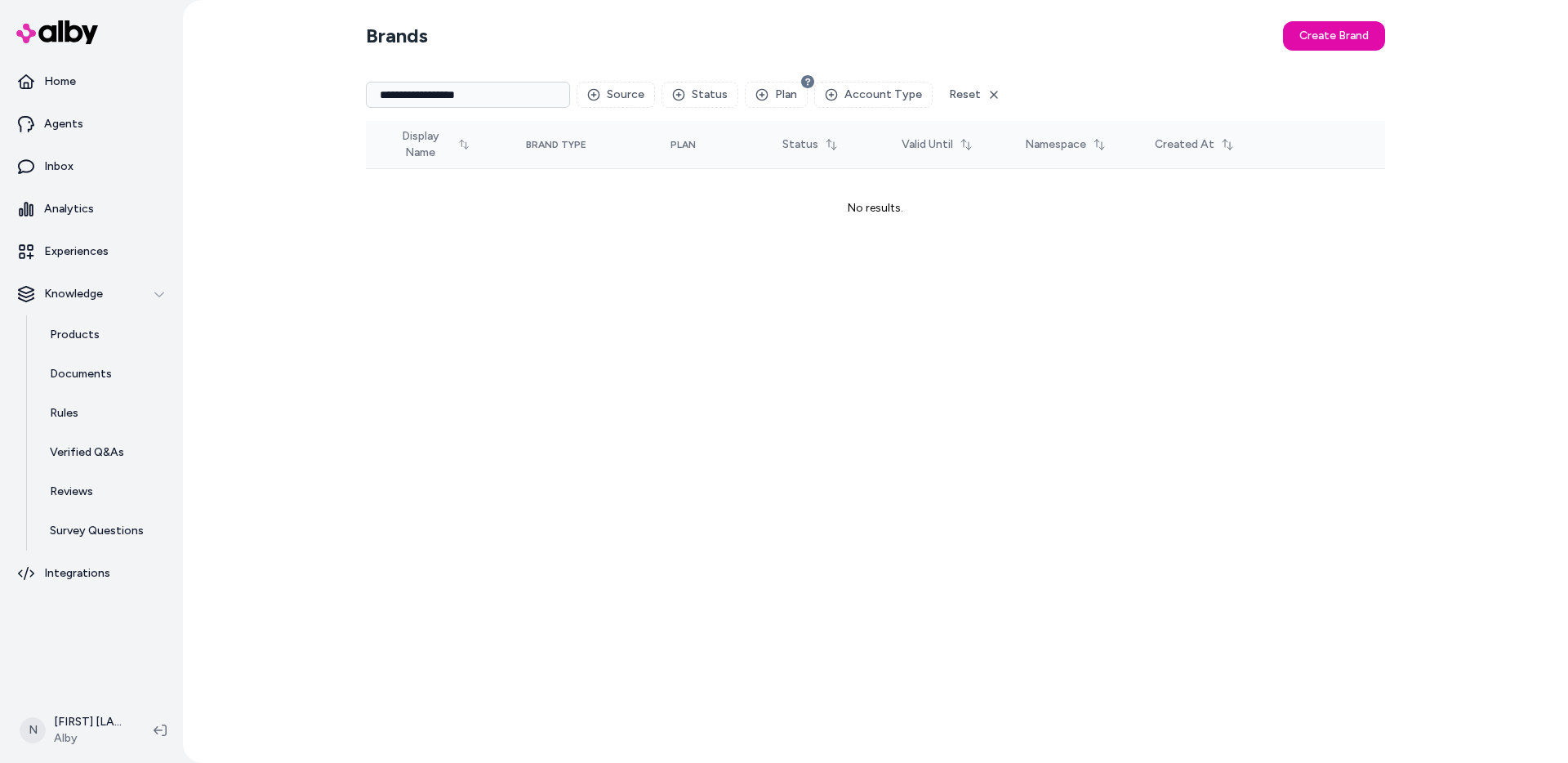 drag, startPoint x: 590, startPoint y: 373, endPoint x: 483, endPoint y: 184, distance: 217.1866 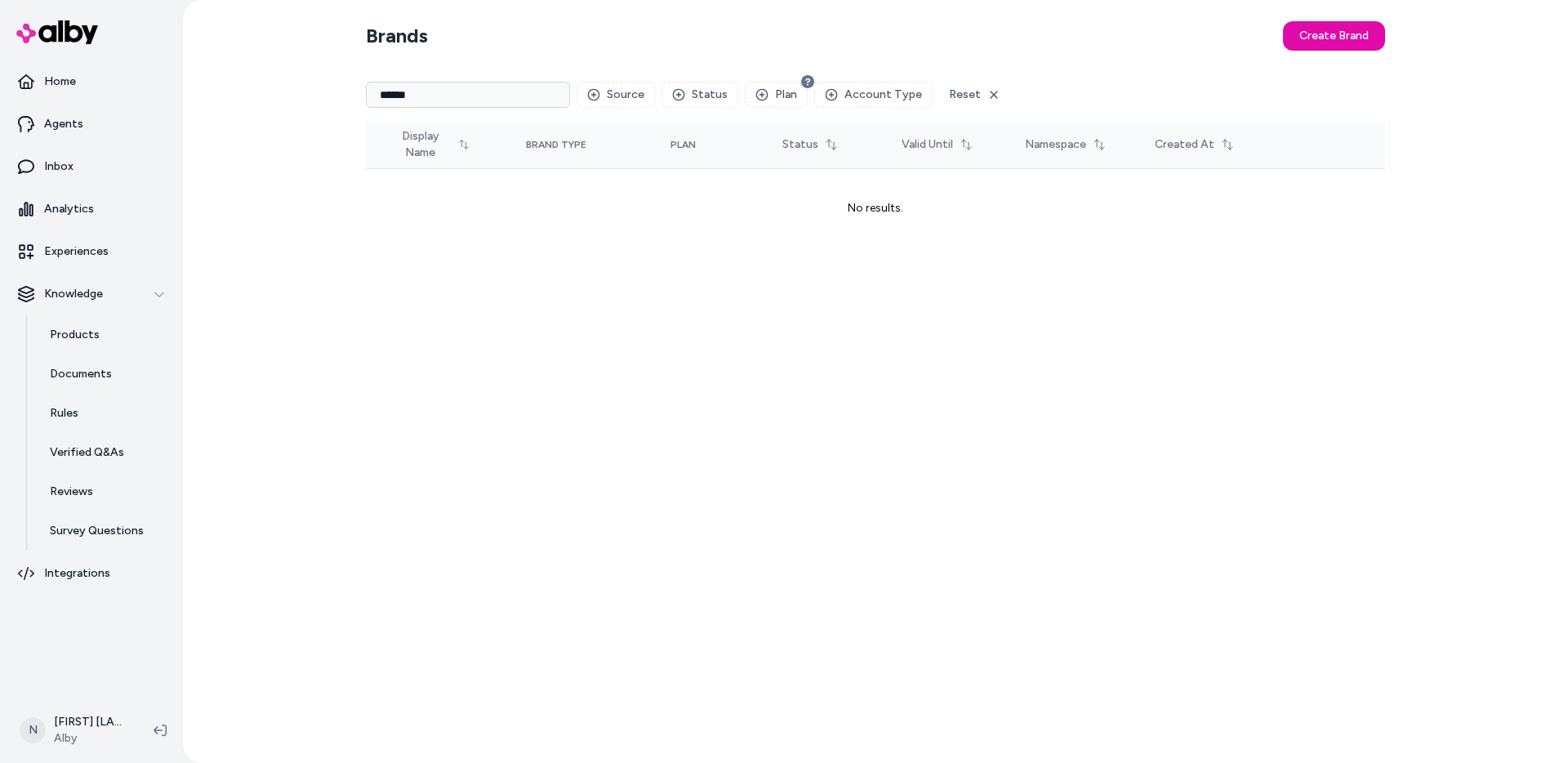 type on "******" 